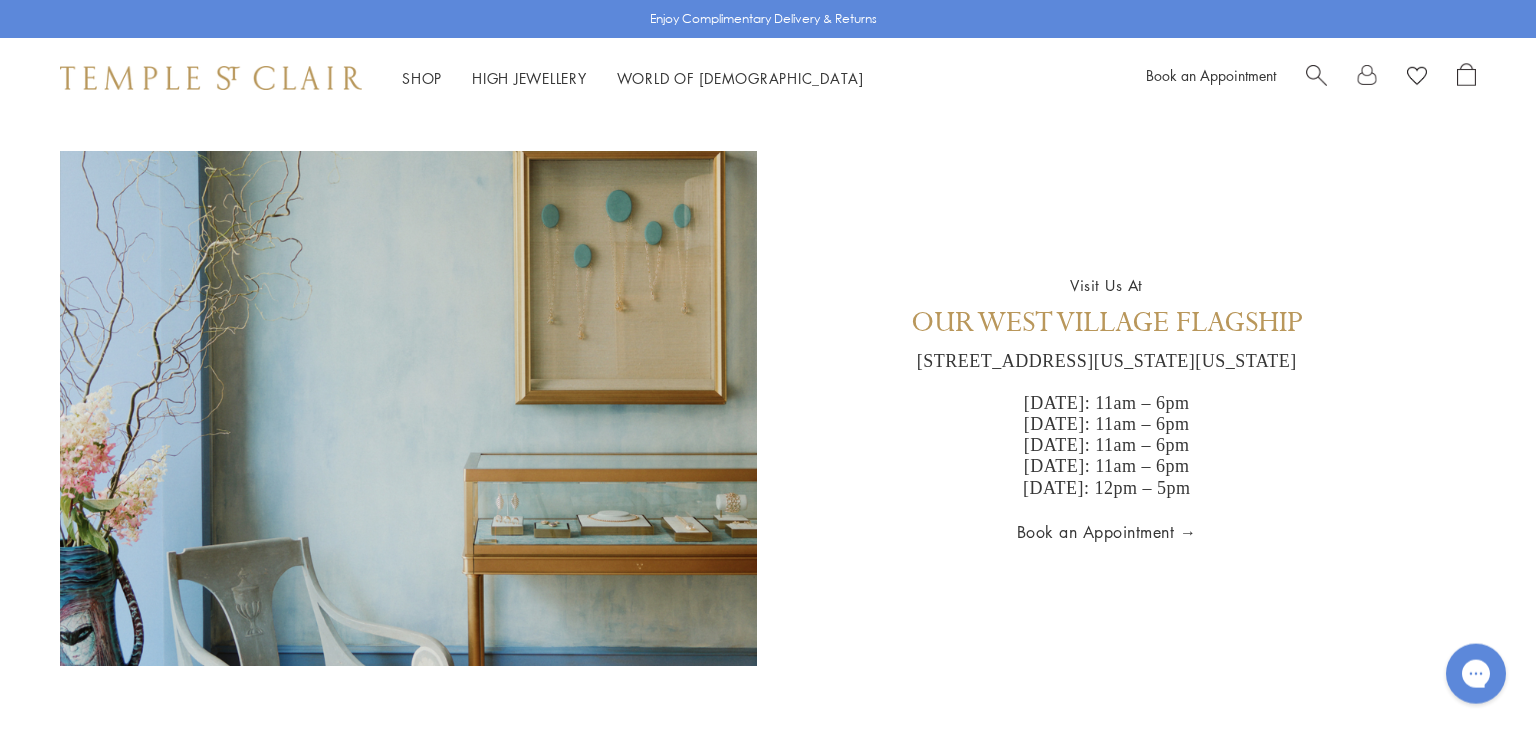 scroll, scrollTop: 4402, scrollLeft: 0, axis: vertical 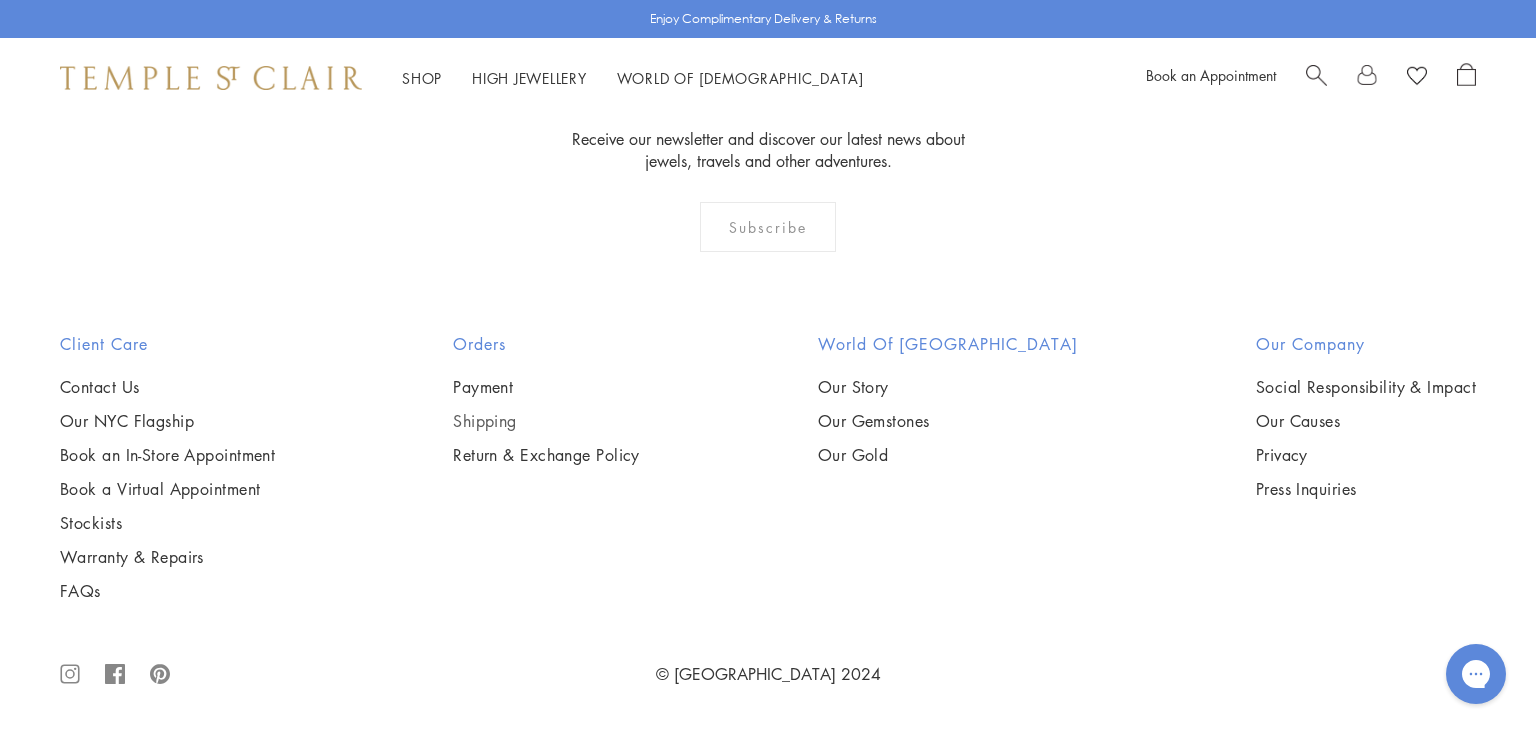 click on "Shipping" at bounding box center (546, 421) 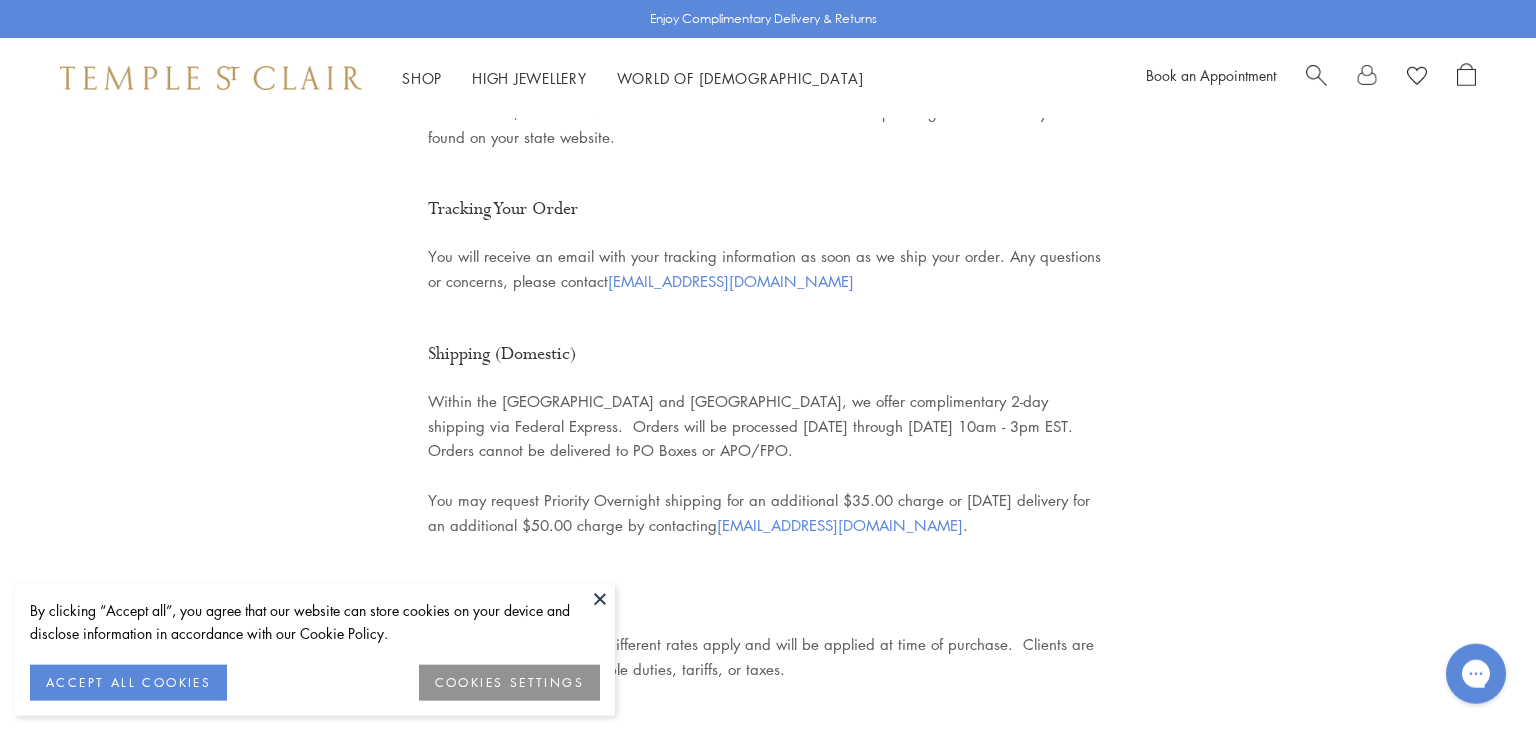 scroll, scrollTop: 0, scrollLeft: 0, axis: both 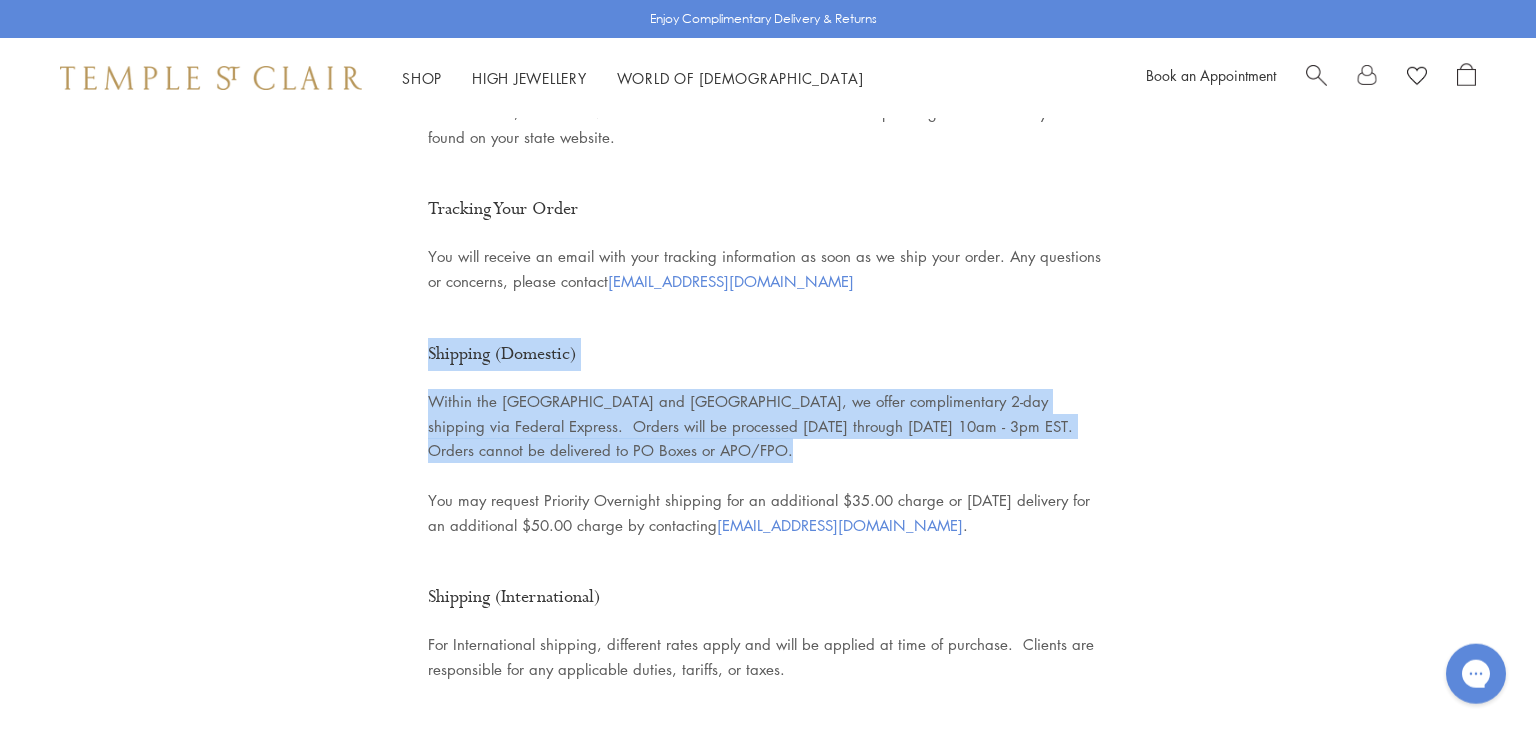 drag, startPoint x: 426, startPoint y: 298, endPoint x: 559, endPoint y: 408, distance: 172.5949 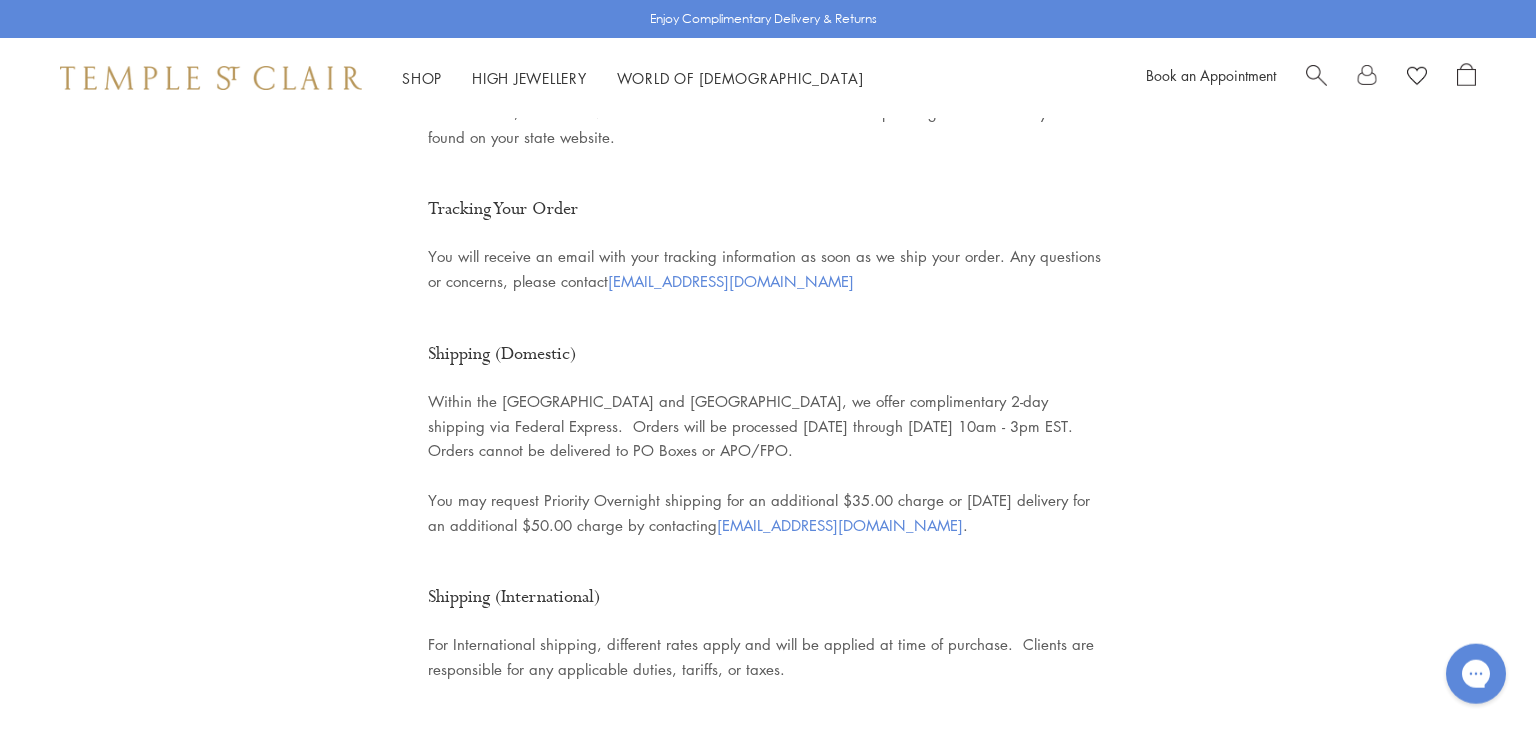 click on "FAQs
Contact us!
We are here for you! Our experienced Brand Ambassadors are available to help you save time and eliminate the guesswork that goes into selecting the perfect gift for friends, family and yourself.  Our hours of operation are 10am through 5pm EST Monday through Friday. Please don’t hesitate to contact us at  clientservices@templestclair.com  or by telephone at  (877) 494 8317 .
New York City Flagship Store
Our Flagship Store is located at 803 Washington Street in the Meatpacking District, just around the corner from the Whitney Museum and across from the entrance to the High Line.    Our store hours are Wednesday through Saturday 11am to 6pm EST and  Sunday 12pm to 5pm EST. Contact us by telephone at  (646) 652 3110 .
Collect In Store
If convenient and you’d enjoy an outing or want to make a gift presentation for someone special, you are welcome to come collect your jewel at our beautiful New York City Flagship Store." at bounding box center [768, 1993] 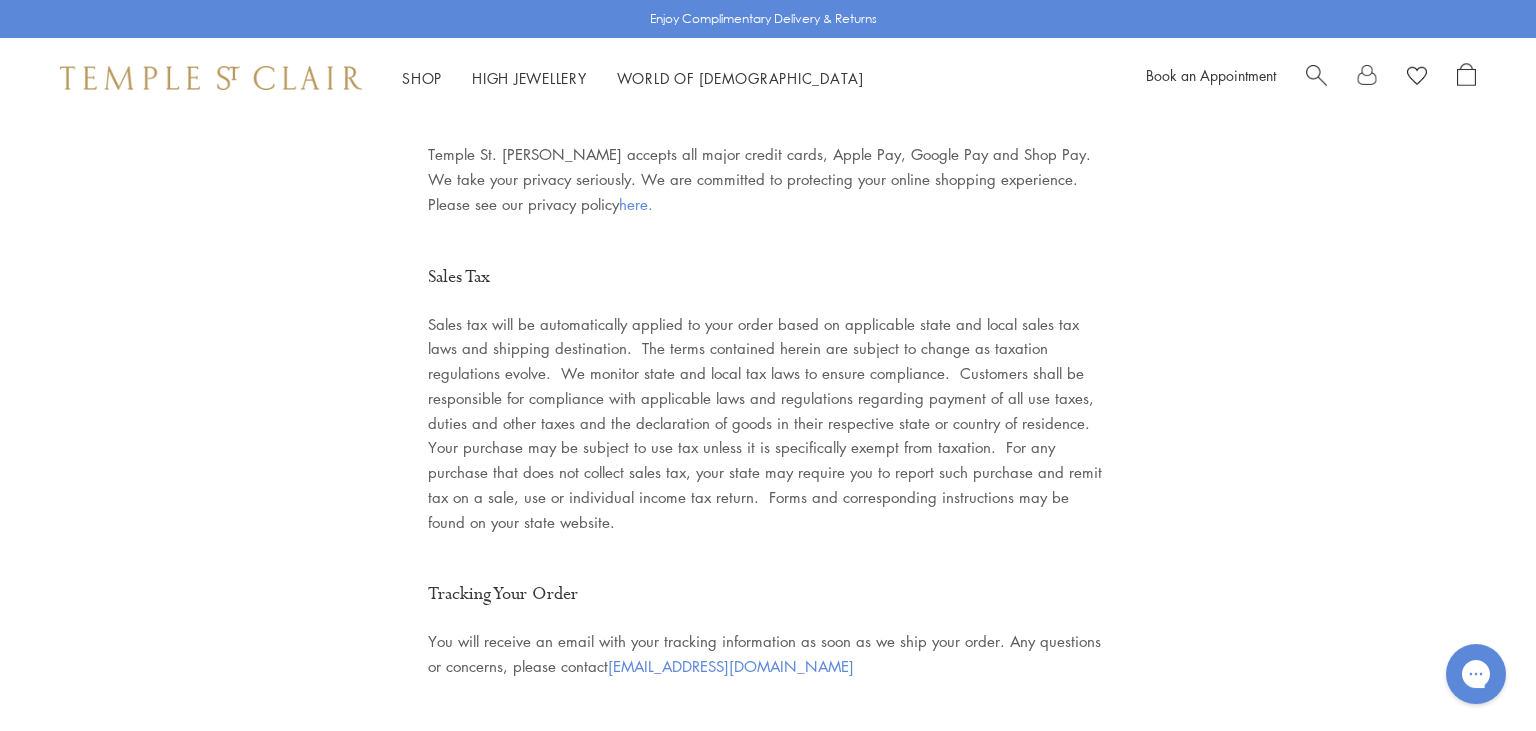 scroll, scrollTop: 2400, scrollLeft: 0, axis: vertical 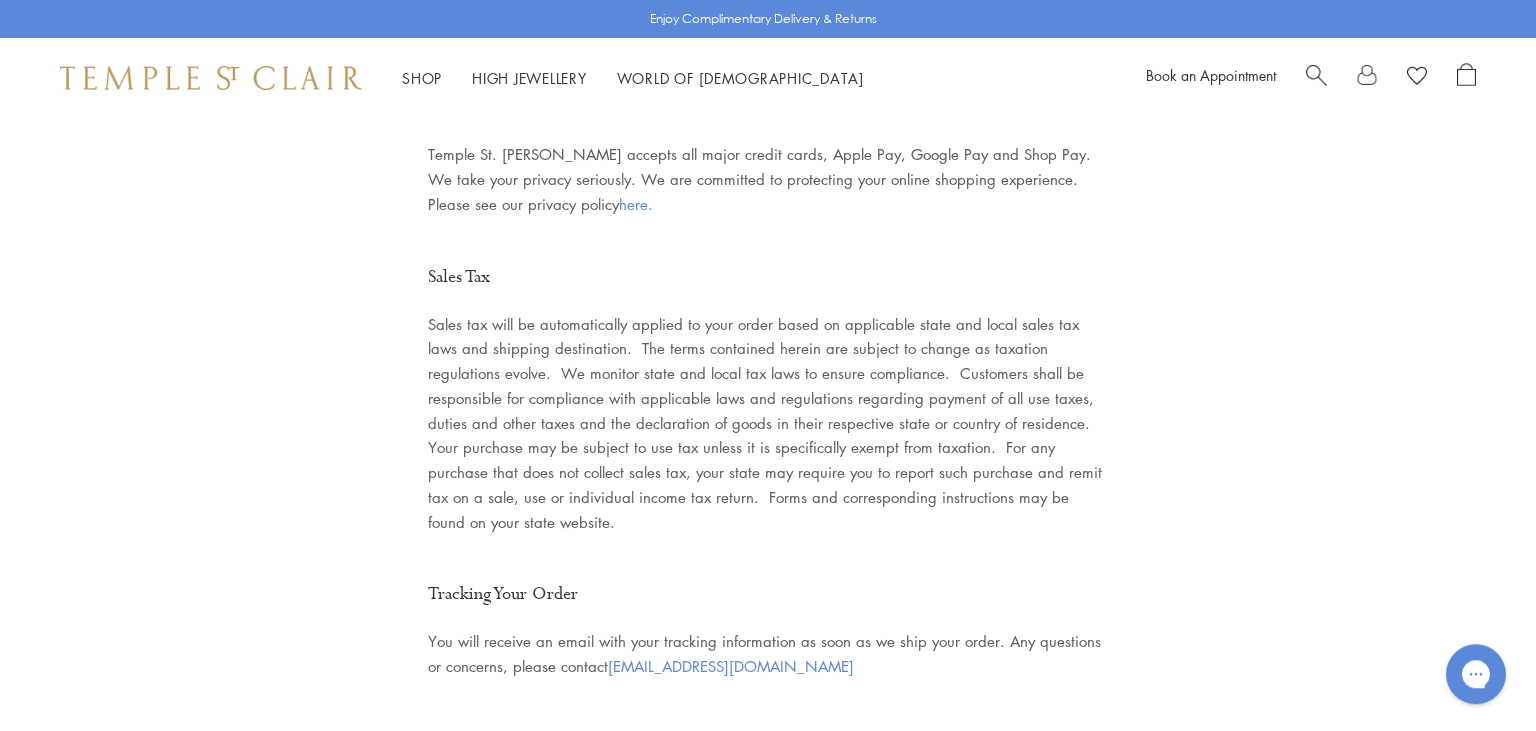 click at bounding box center (1092, 423) 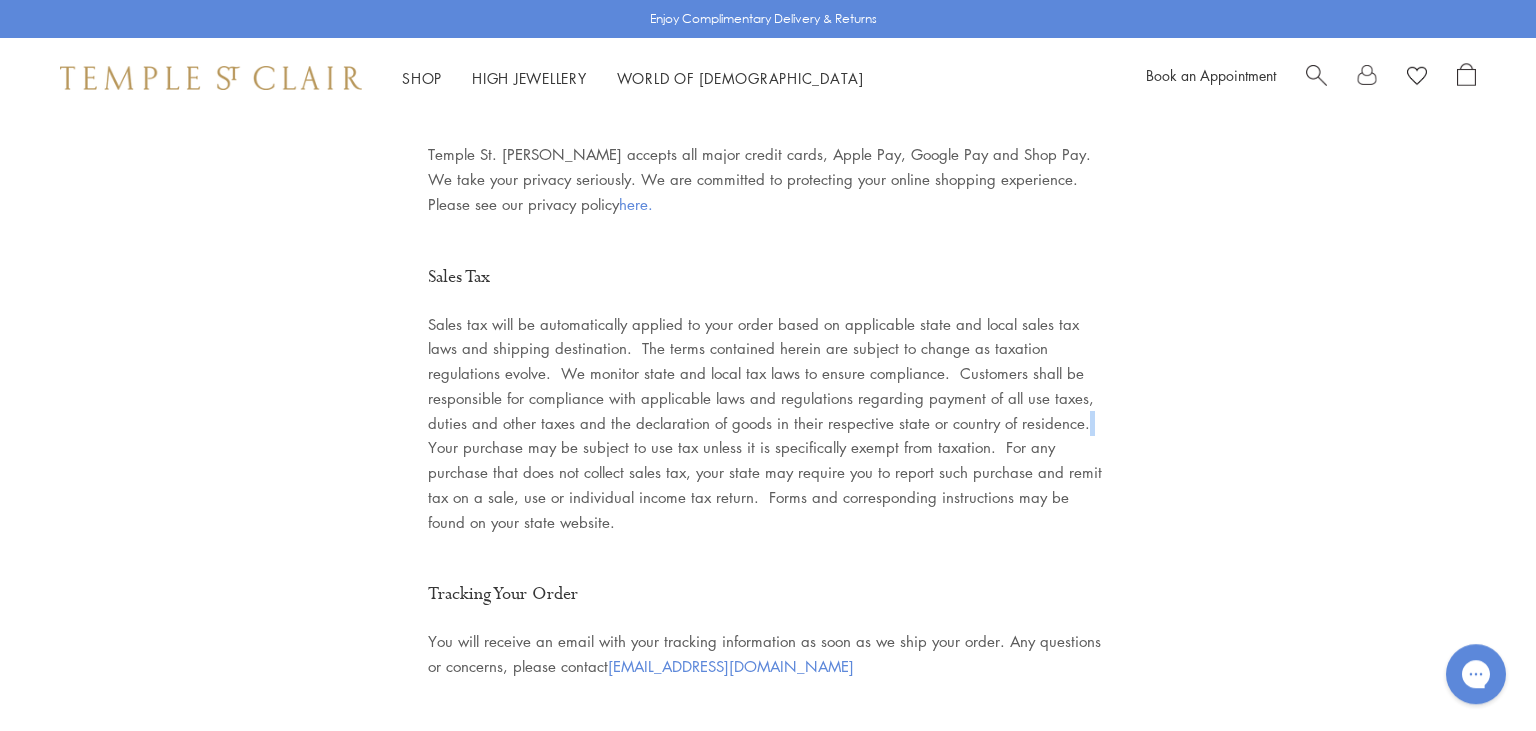drag, startPoint x: 966, startPoint y: 403, endPoint x: 978, endPoint y: 403, distance: 12 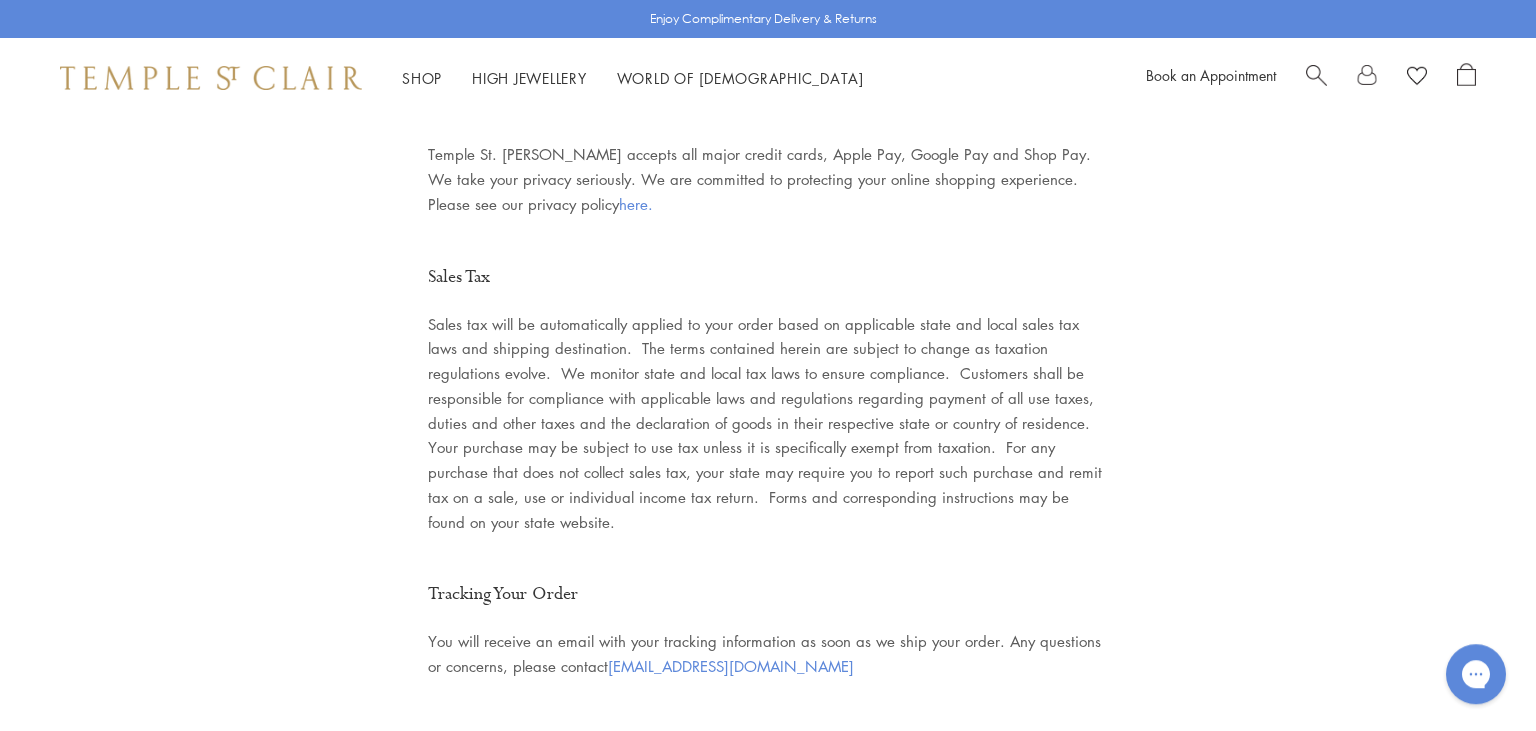 click on "Sales tax will be automatically applied to your order based on applicable state and local sales tax laws and shipping destination.    The terms contained herein are subject to change as taxation regulations evolve.    We monitor state and local tax laws to ensure compliance.    Customers shall be responsible for compliance with applicable laws and regulations regarding payment of all use taxes, duties and other taxes and the declaration of goods in their respective state or country of residence.    Your purchase may be subject to use tax unless it is specifically exempt from taxation.    For any purchase that does not collect sales tax, your state may require you to report such purchase and remit tax on a sale, use or individual income tax return.    Forms and corresponding instructions may be found on your state website." at bounding box center (765, 423) 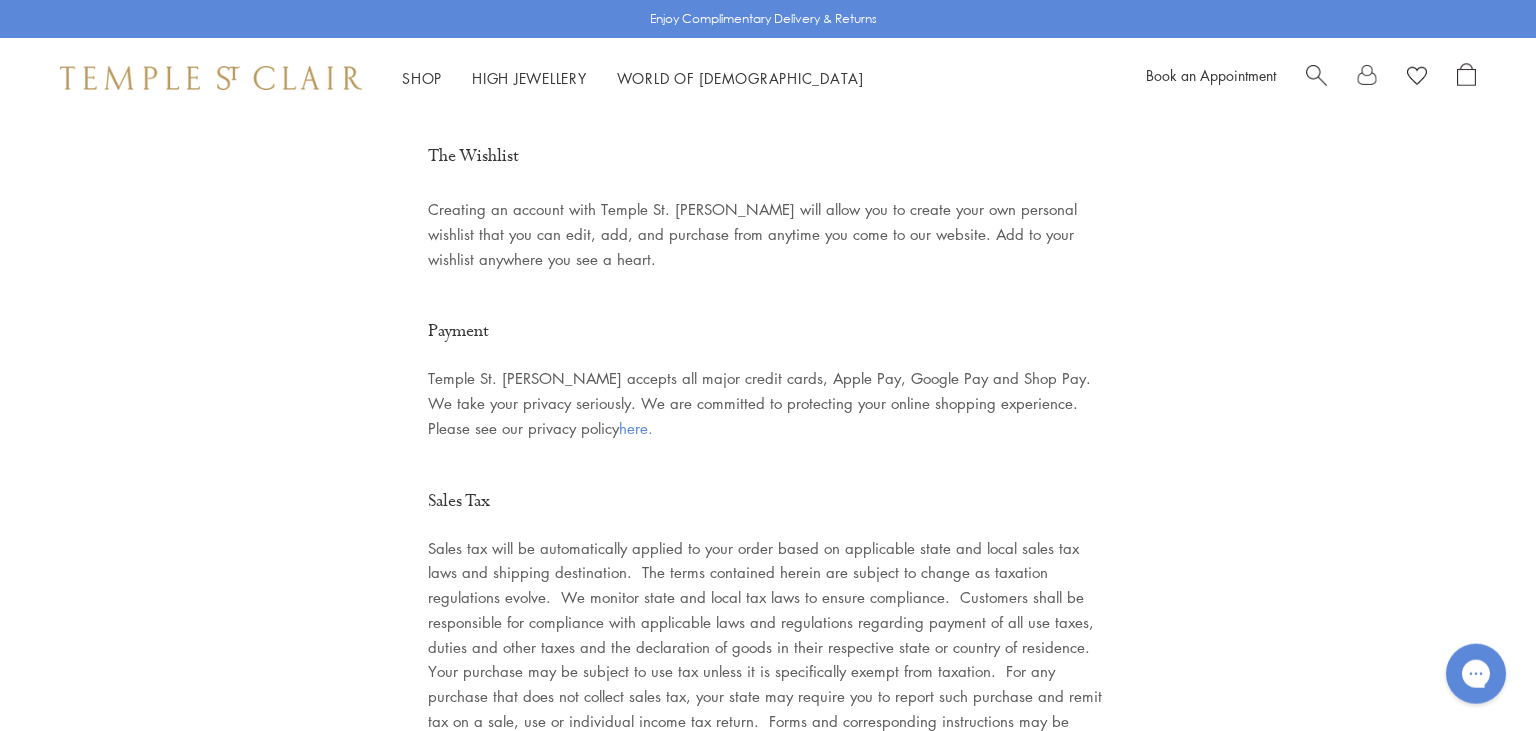 scroll, scrollTop: 2116, scrollLeft: 0, axis: vertical 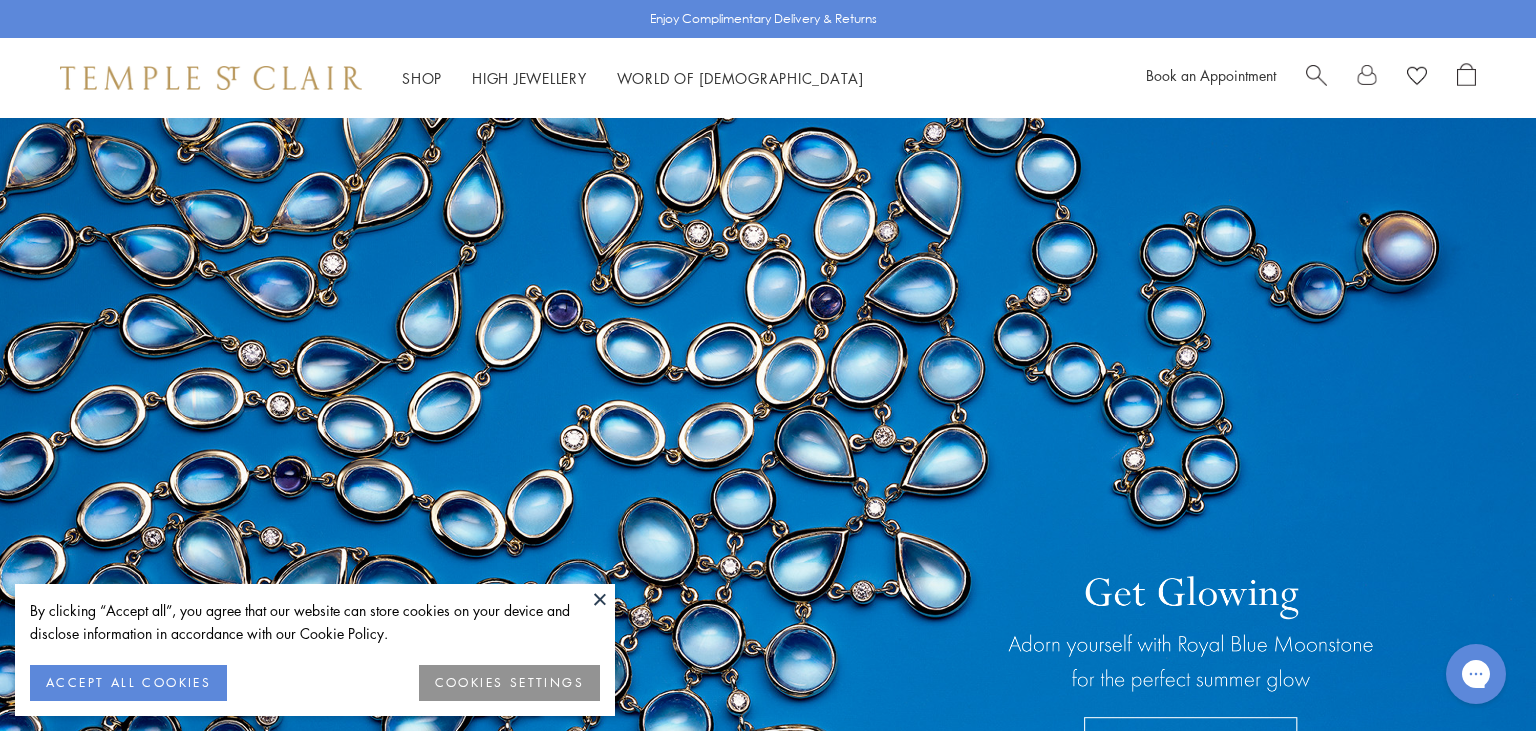 click at bounding box center [600, 599] 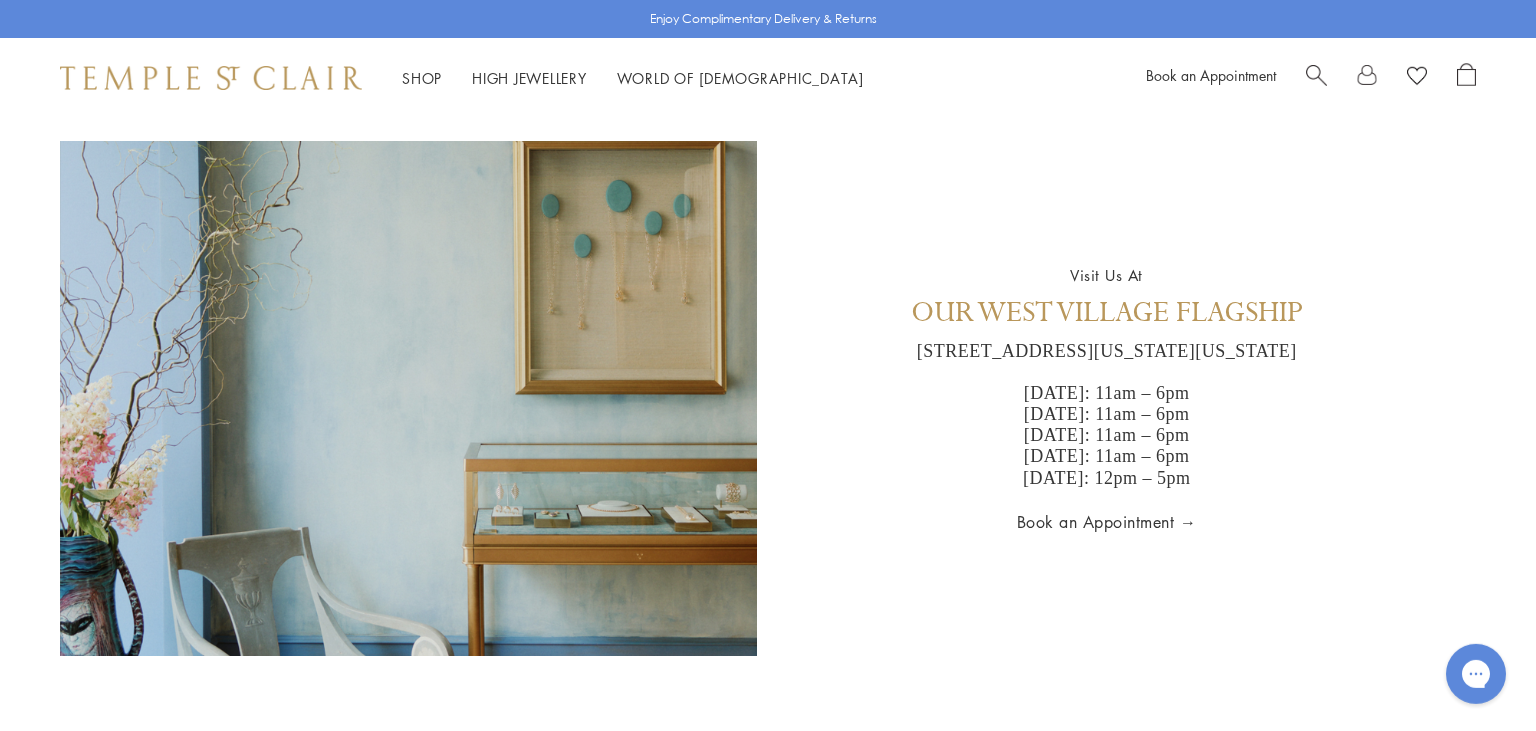 scroll, scrollTop: 4414, scrollLeft: 0, axis: vertical 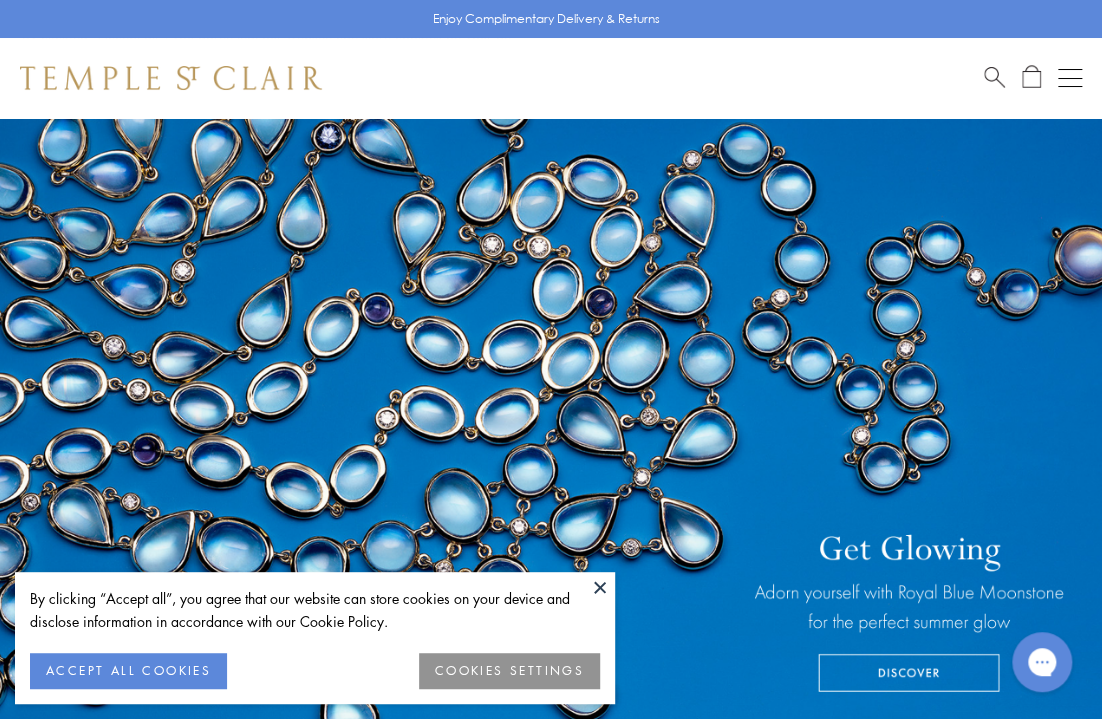 click at bounding box center (600, 587) 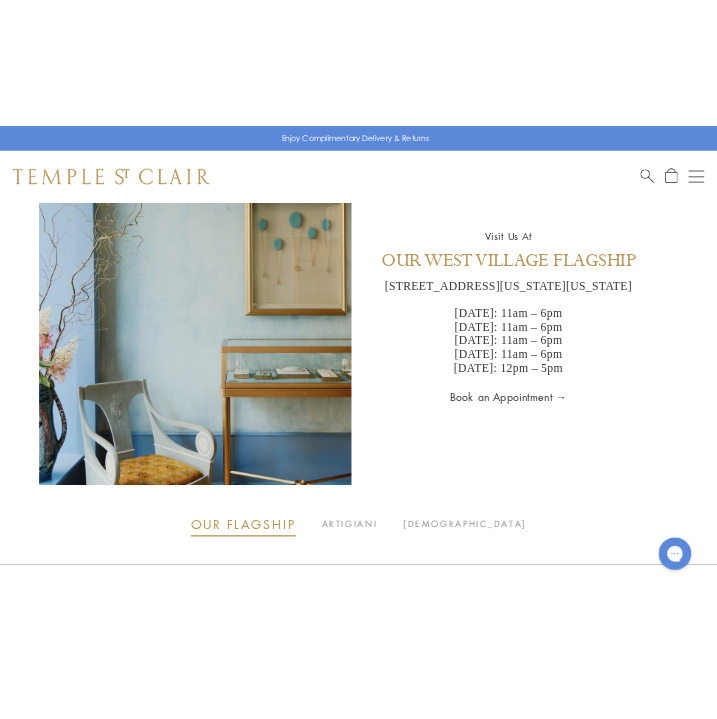scroll, scrollTop: 3077, scrollLeft: 0, axis: vertical 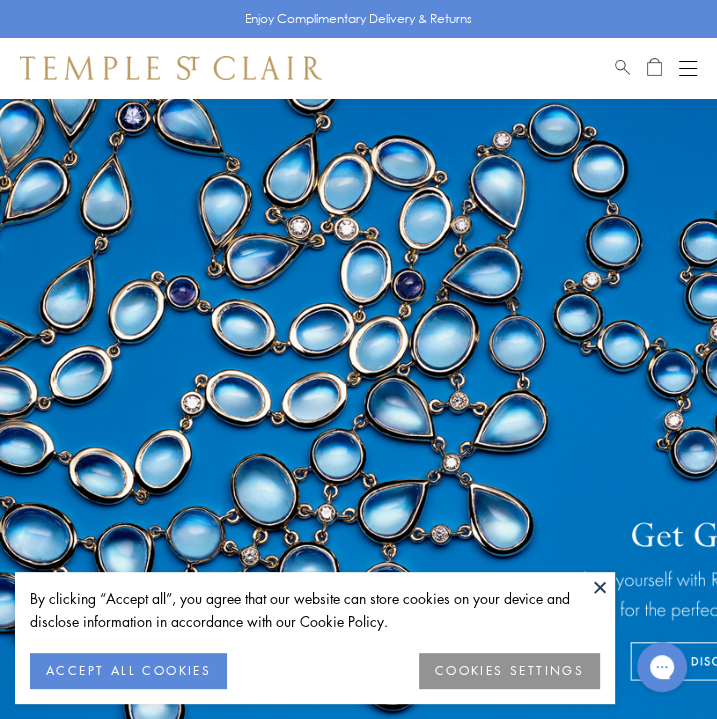 click at bounding box center (600, 587) 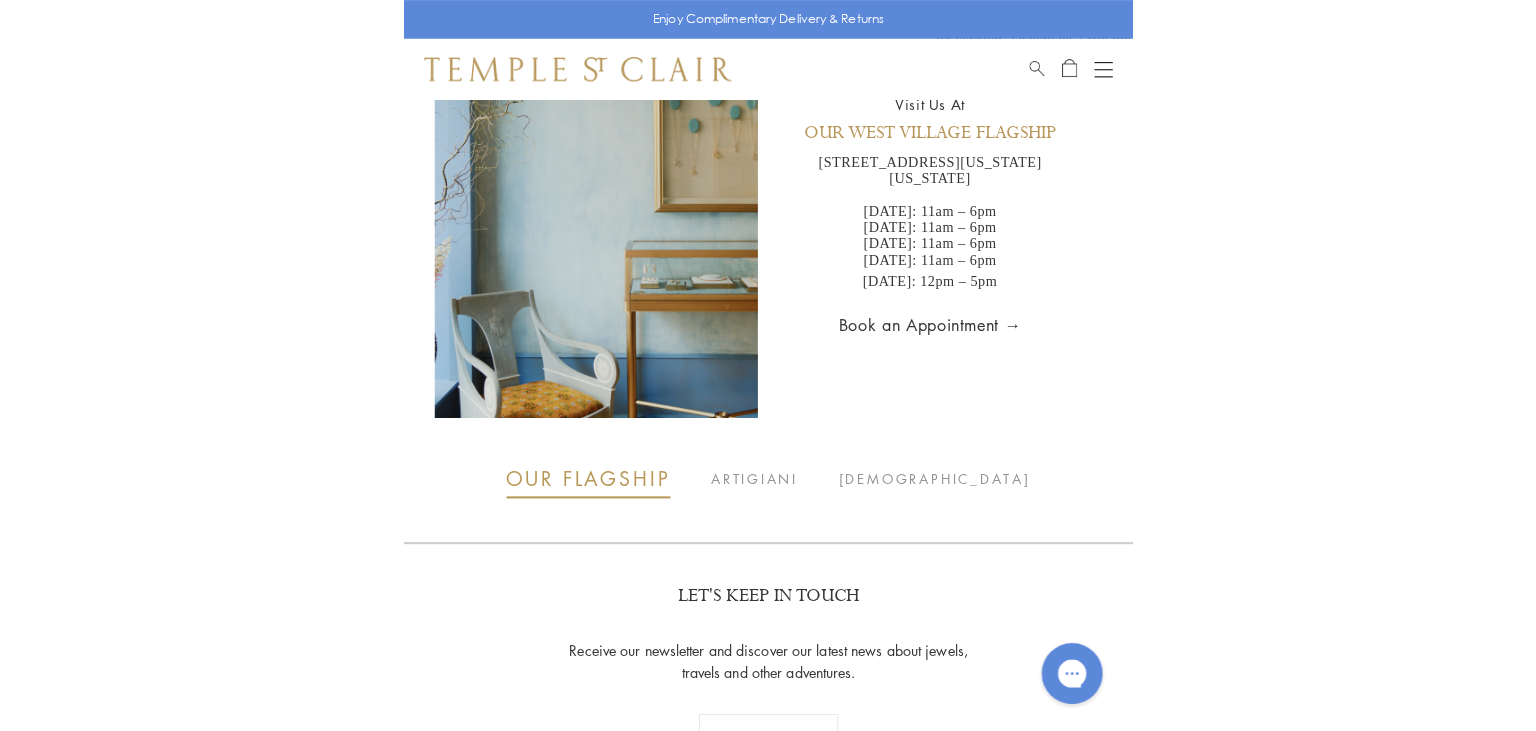 scroll, scrollTop: 4545, scrollLeft: 0, axis: vertical 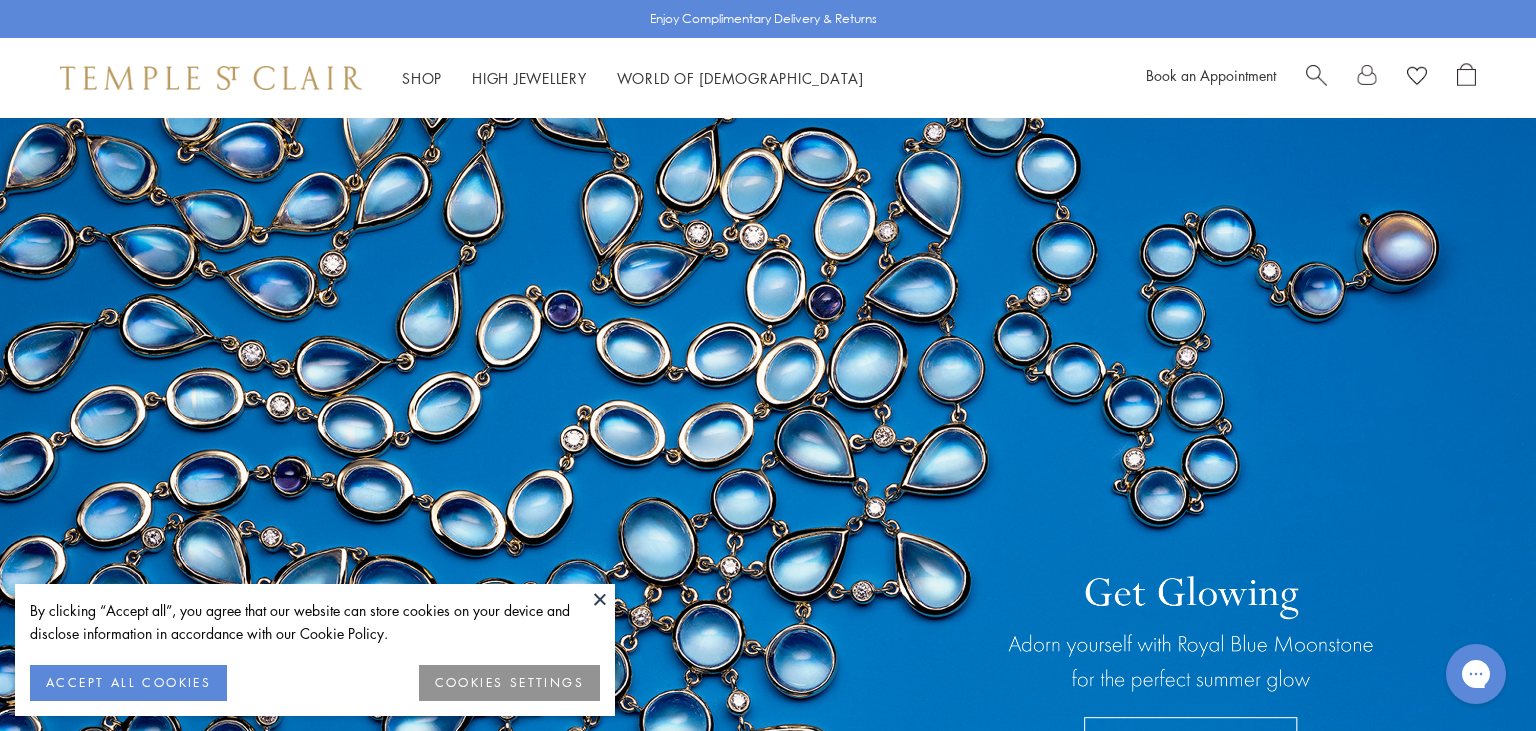 click at bounding box center (600, 599) 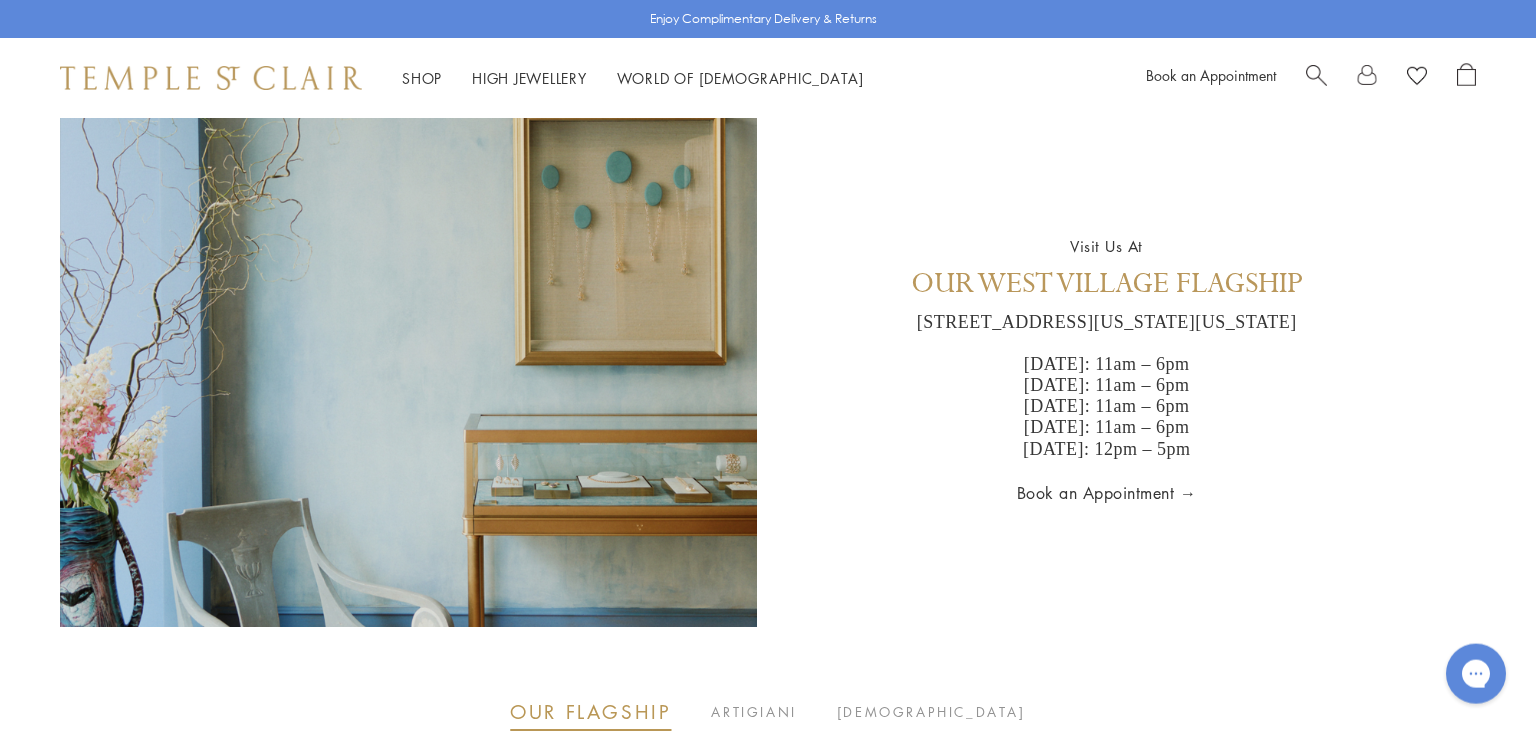 scroll, scrollTop: 4413, scrollLeft: 0, axis: vertical 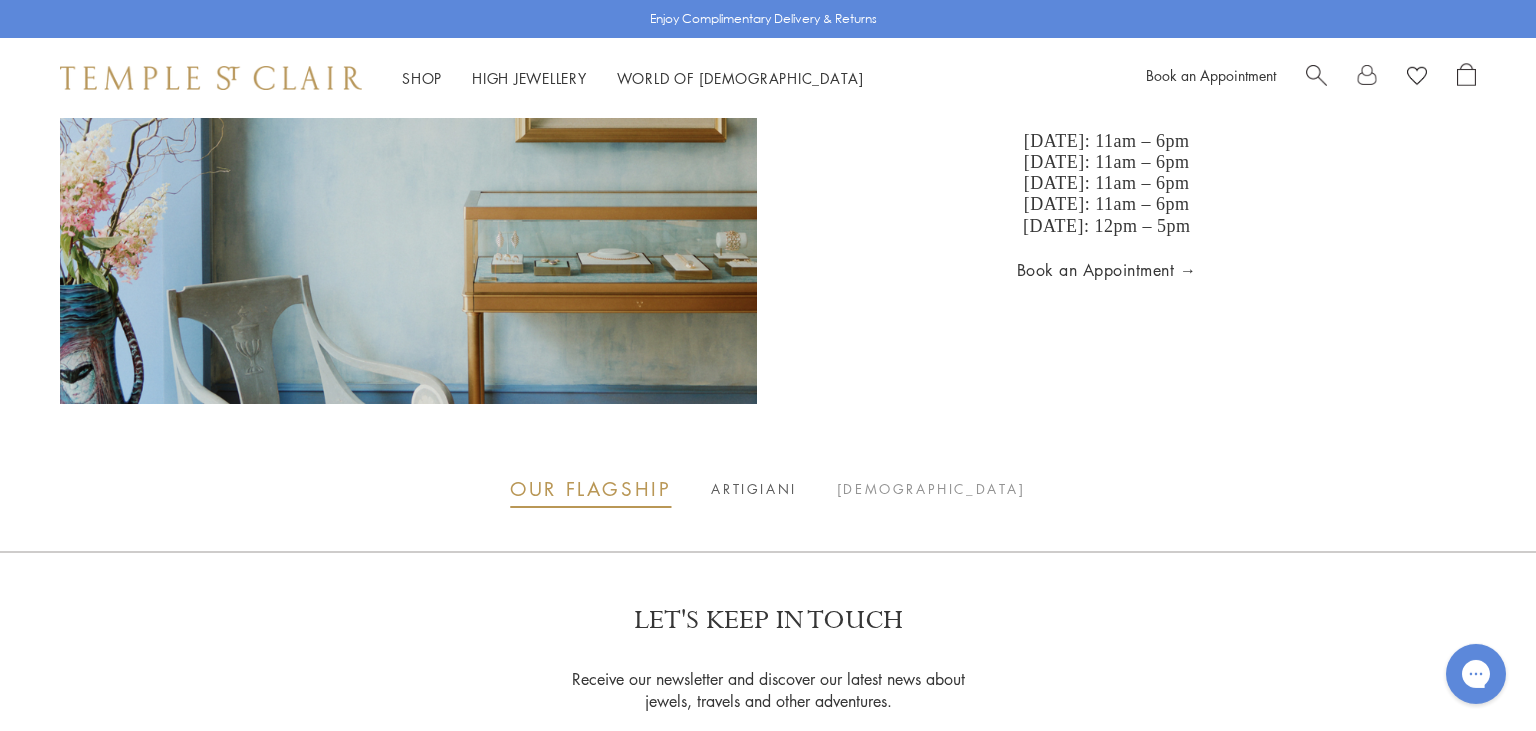 click on "ARTIGIANI" at bounding box center [753, 489] 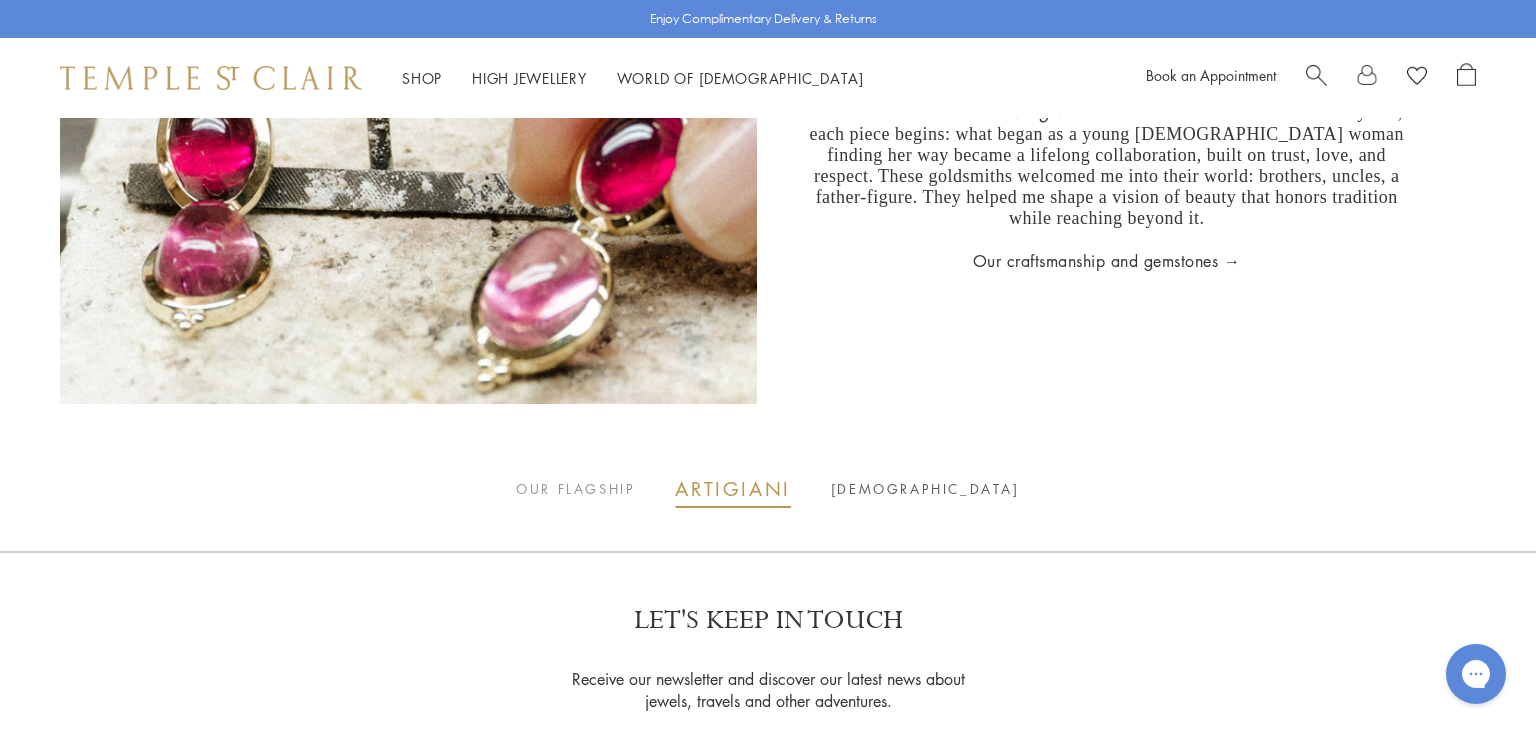 click on "[DEMOGRAPHIC_DATA]" at bounding box center (925, 489) 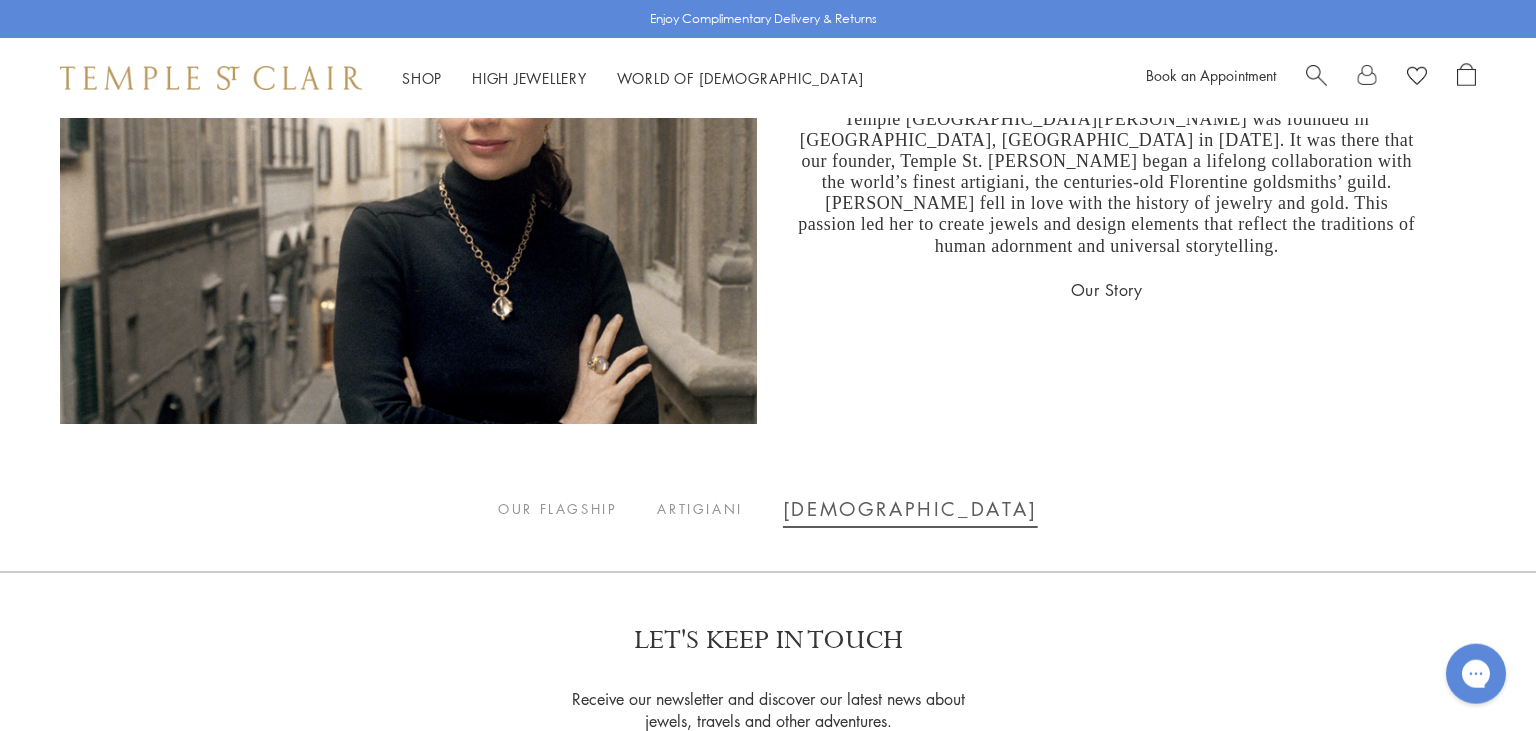 scroll, scrollTop: 4656, scrollLeft: 0, axis: vertical 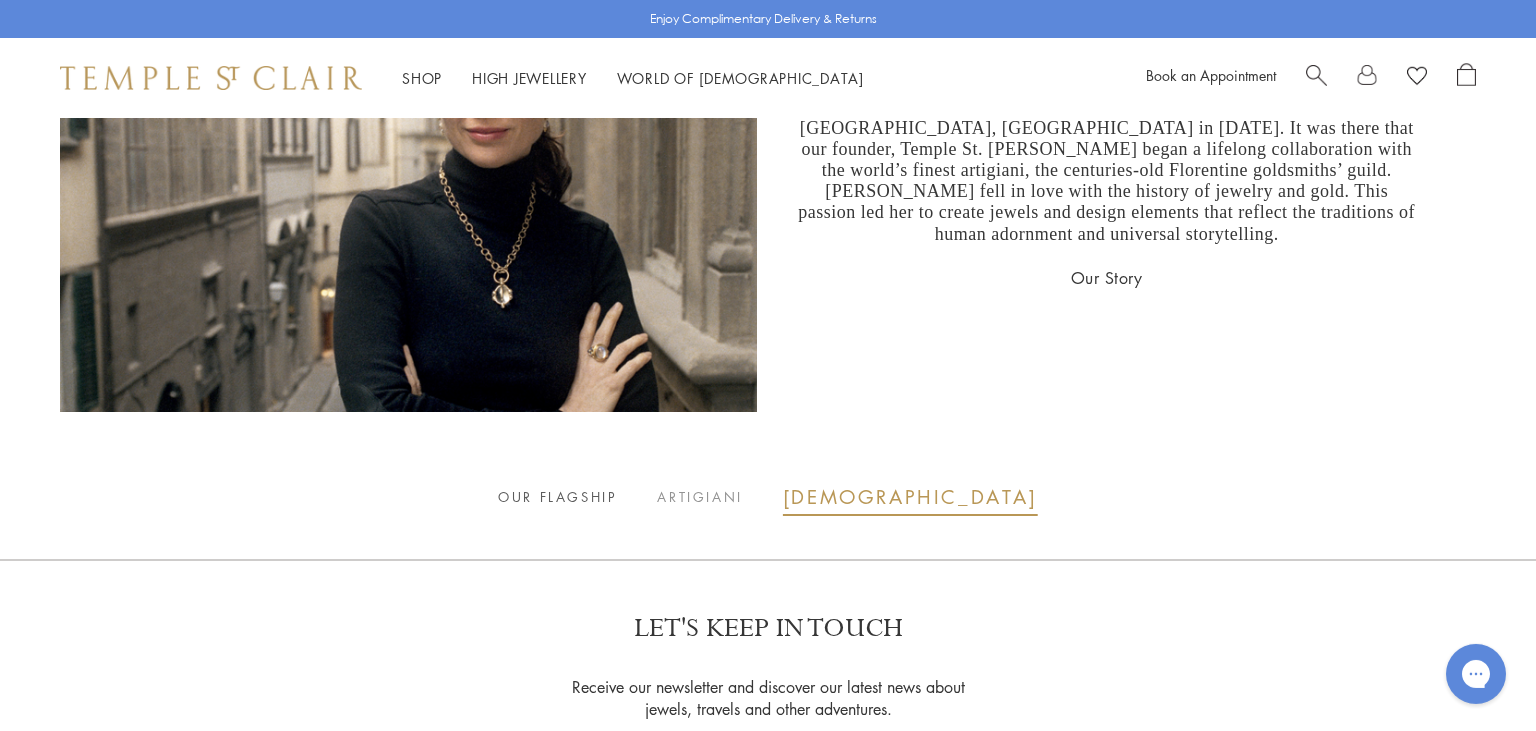 click on "OUR FLAGSHIP" at bounding box center (557, 497) 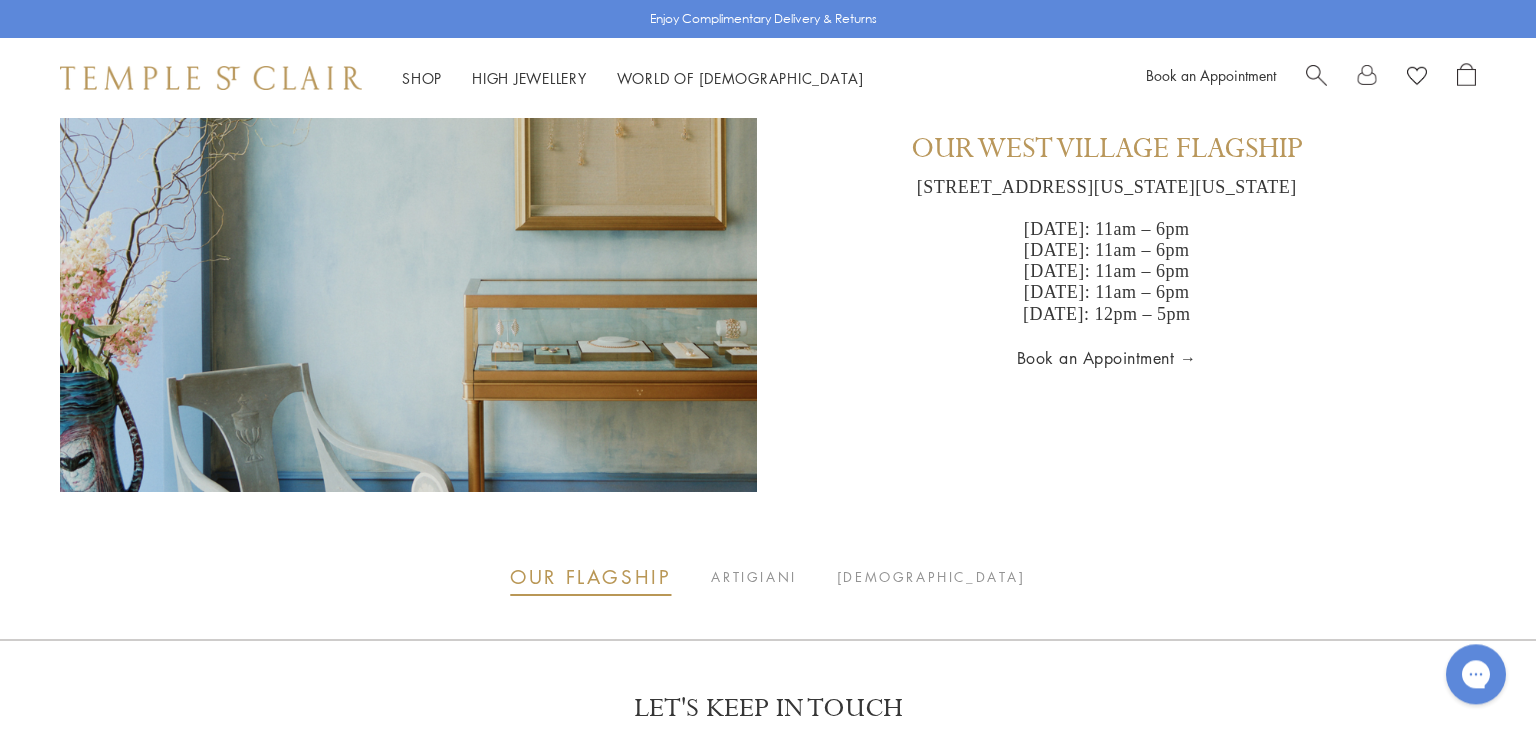 scroll, scrollTop: 4575, scrollLeft: 0, axis: vertical 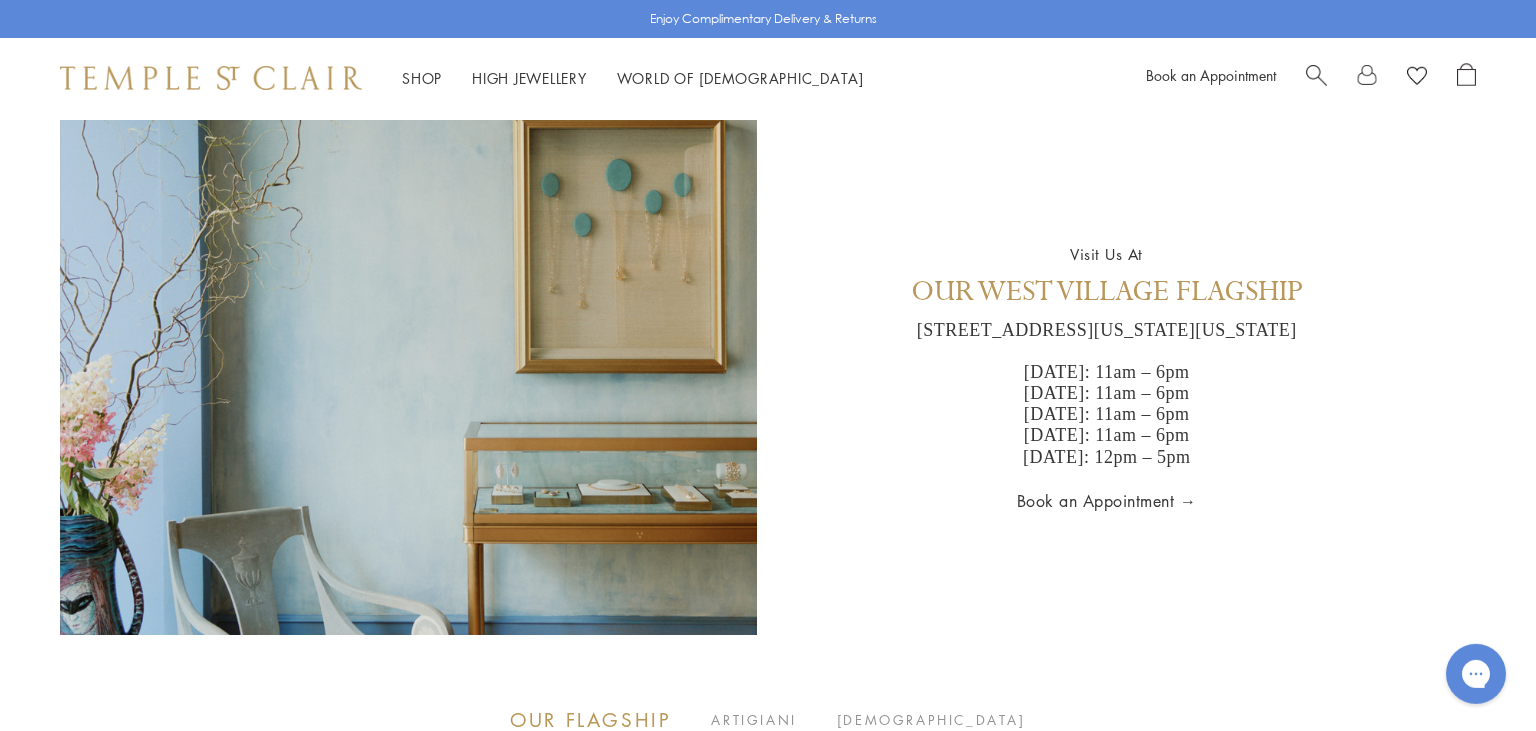 type 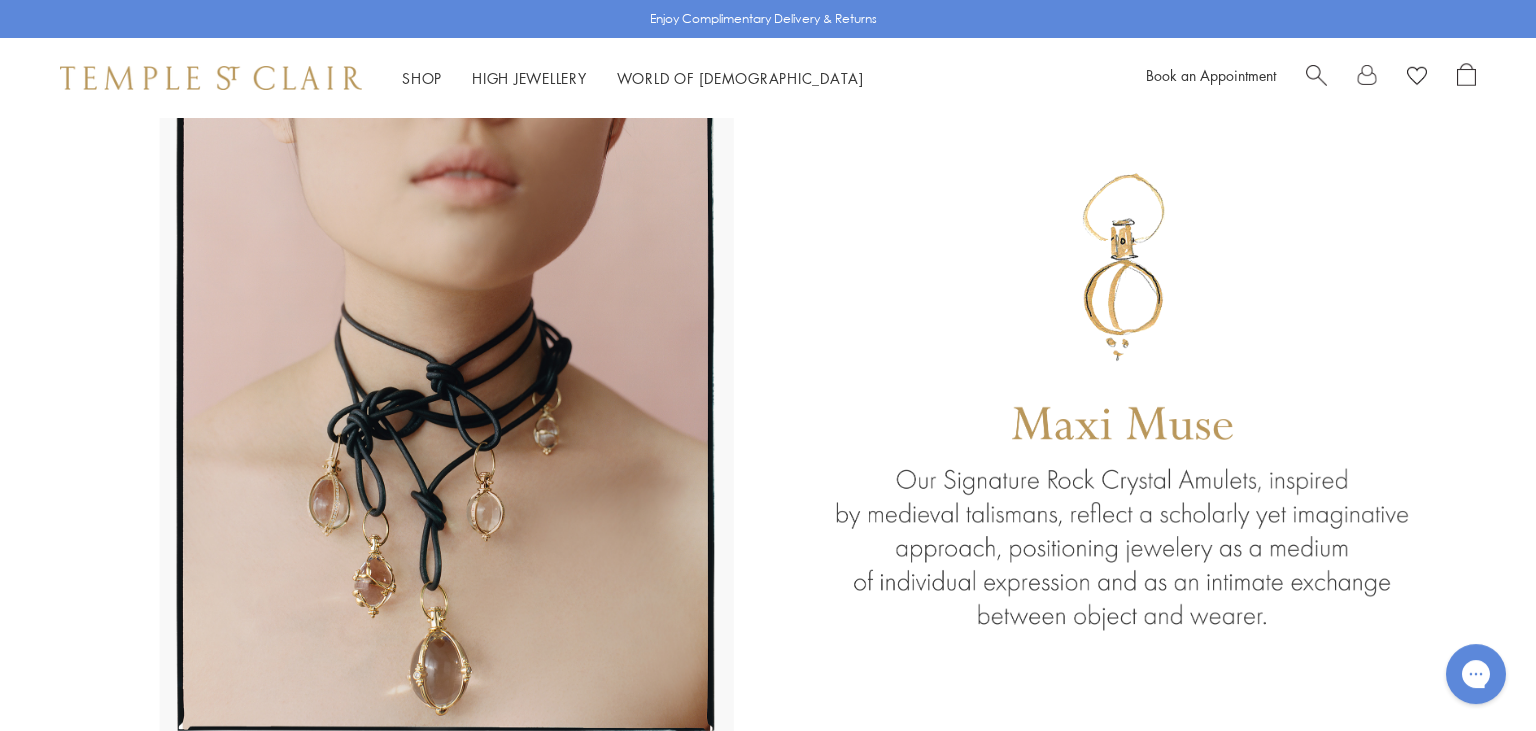 scroll, scrollTop: 2762, scrollLeft: 0, axis: vertical 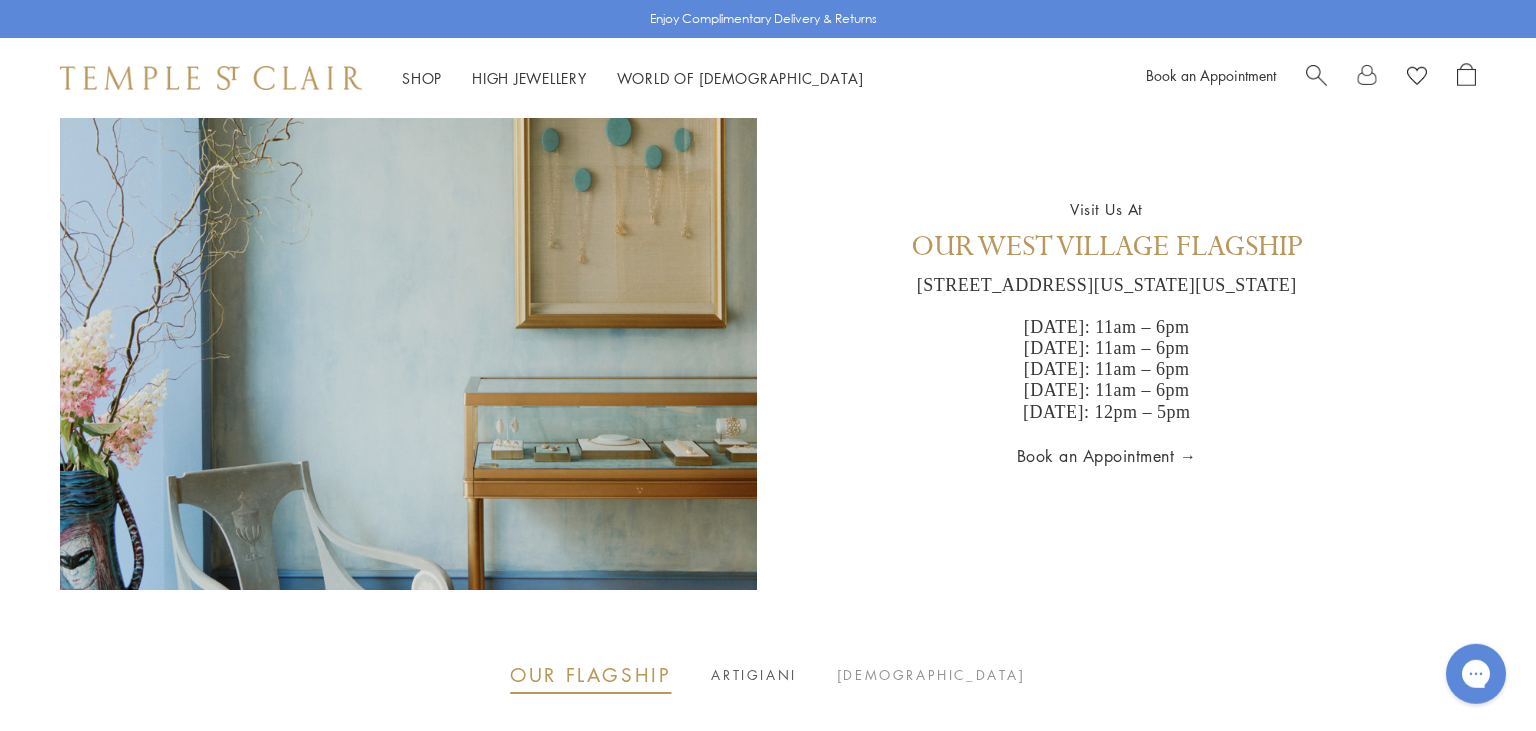 click on "ARTIGIANI" at bounding box center (753, 675) 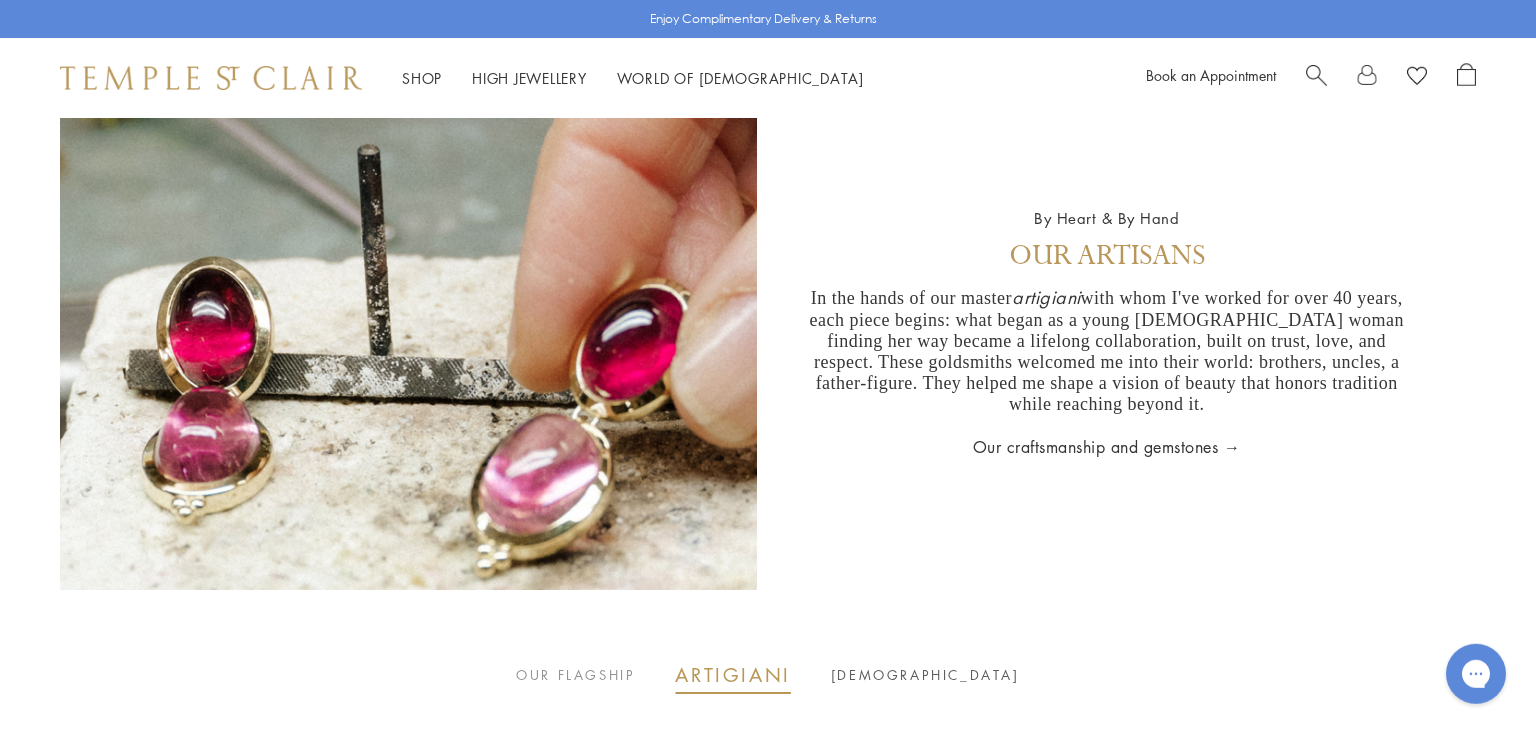 click on "TEMPLE" at bounding box center [925, 675] 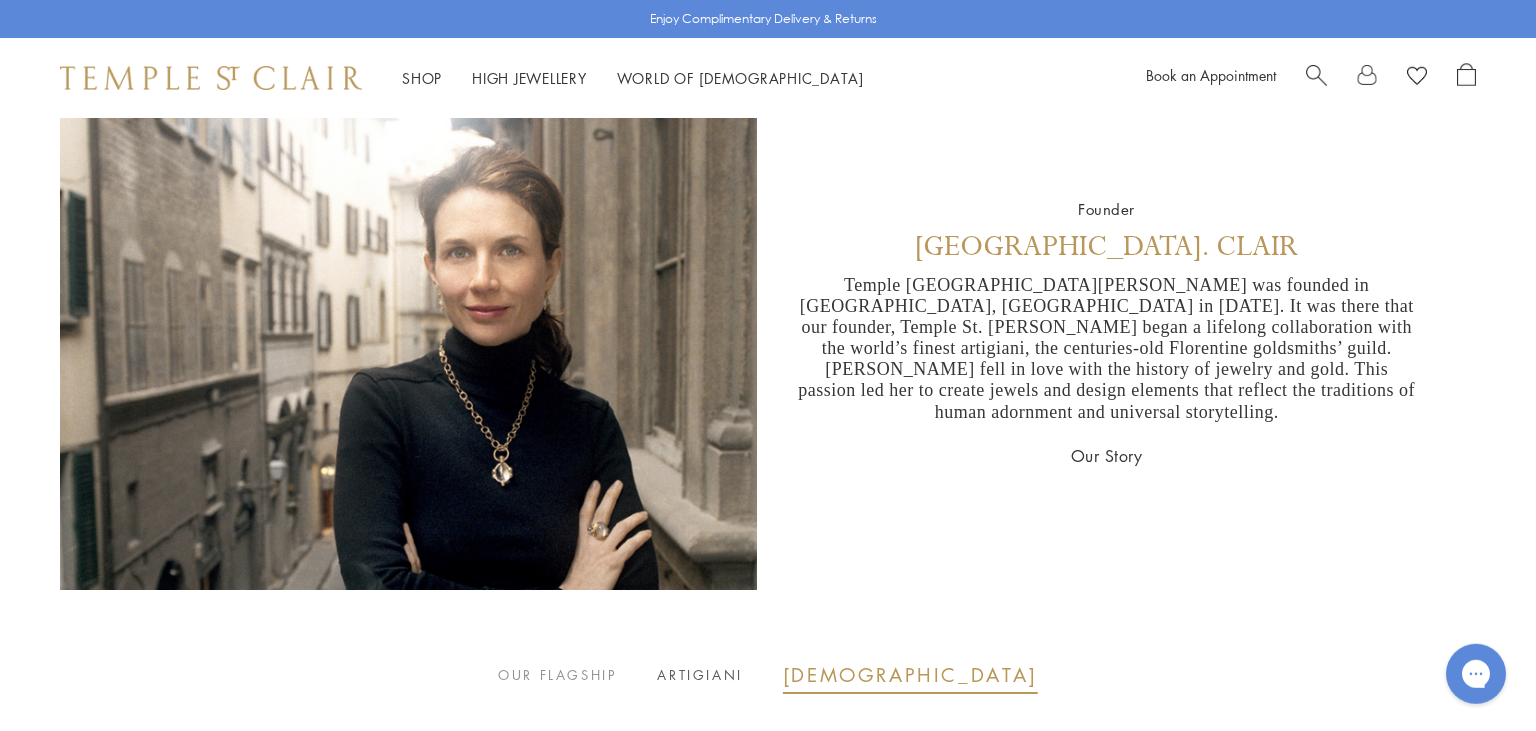click on "ARTIGIANI" at bounding box center [699, 675] 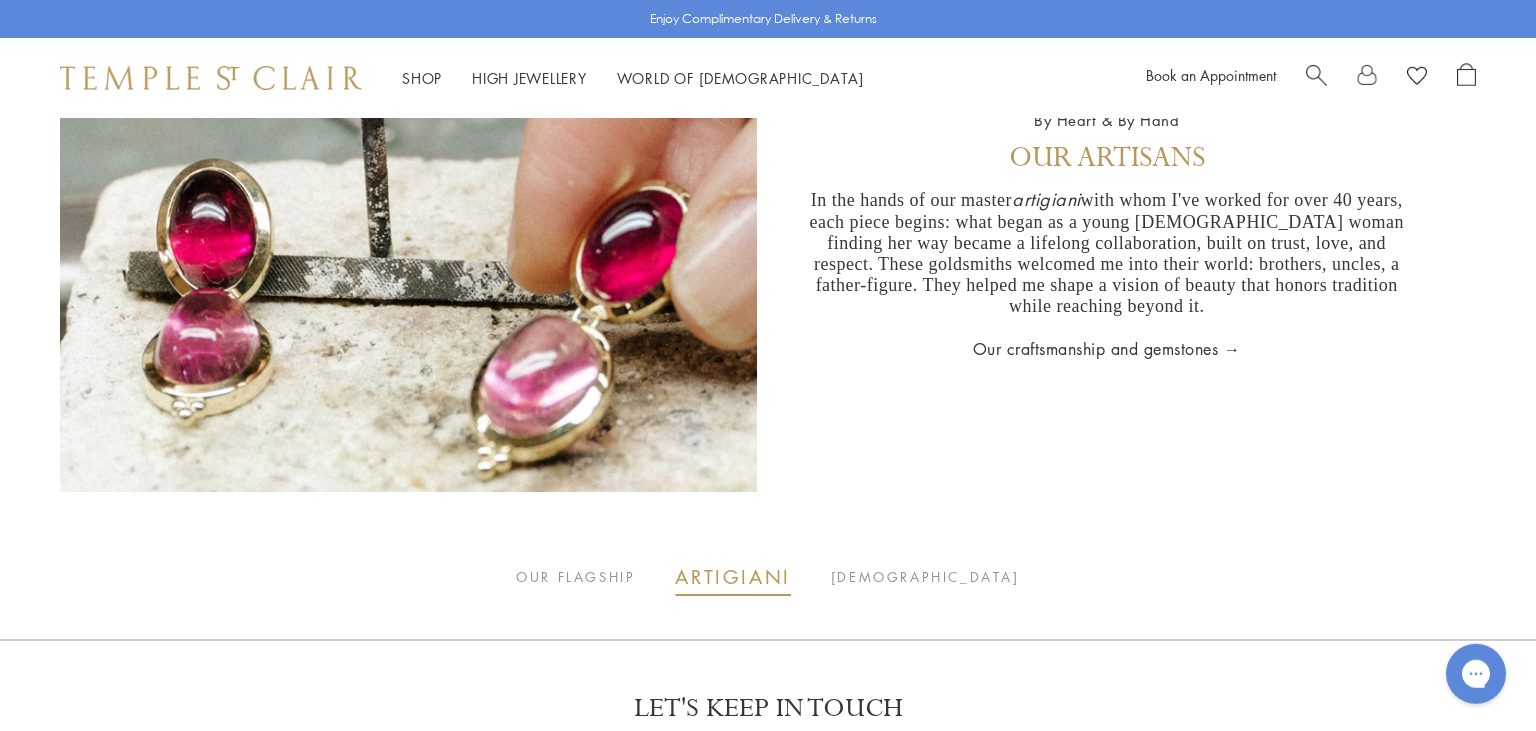 scroll, scrollTop: 4578, scrollLeft: 0, axis: vertical 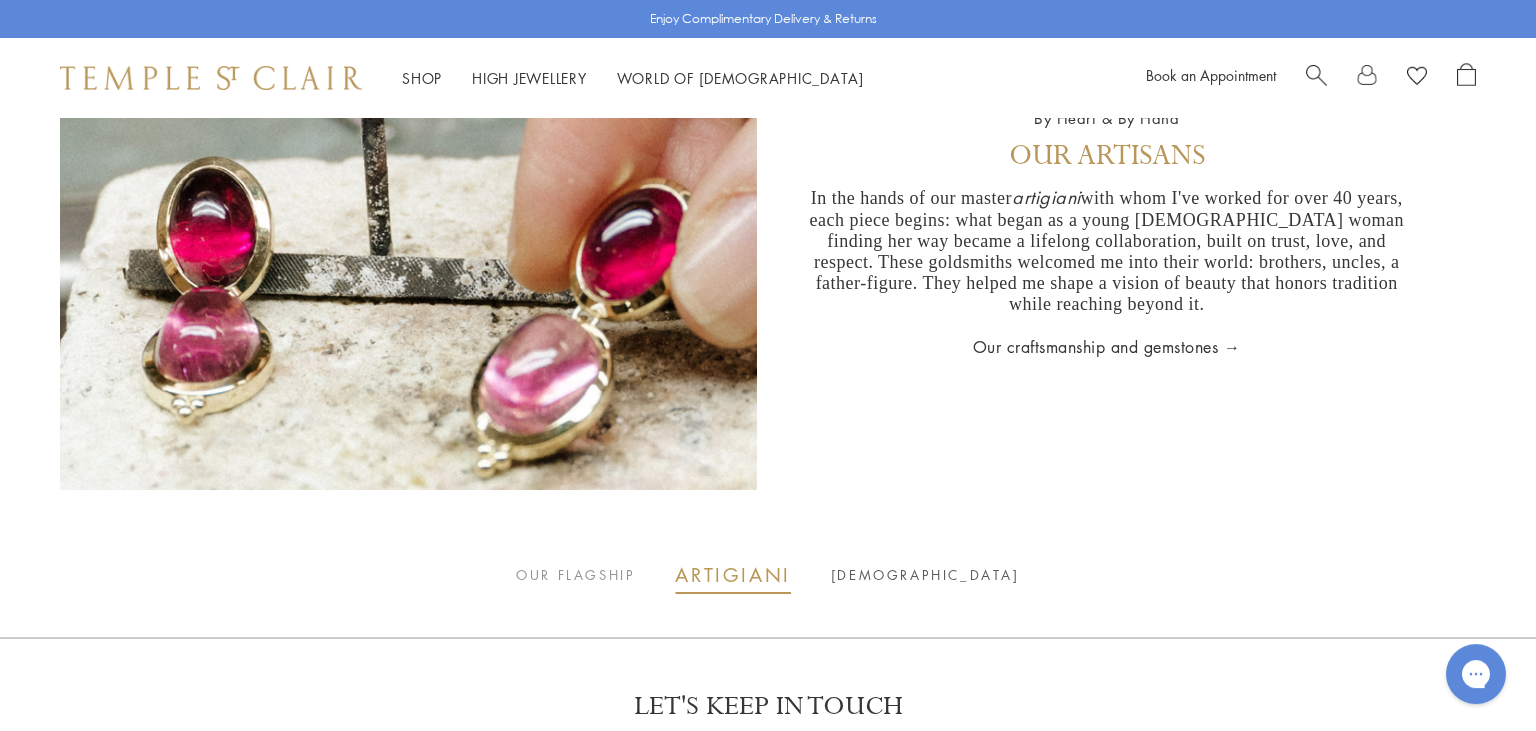 click on "TEMPLE" at bounding box center (925, 575) 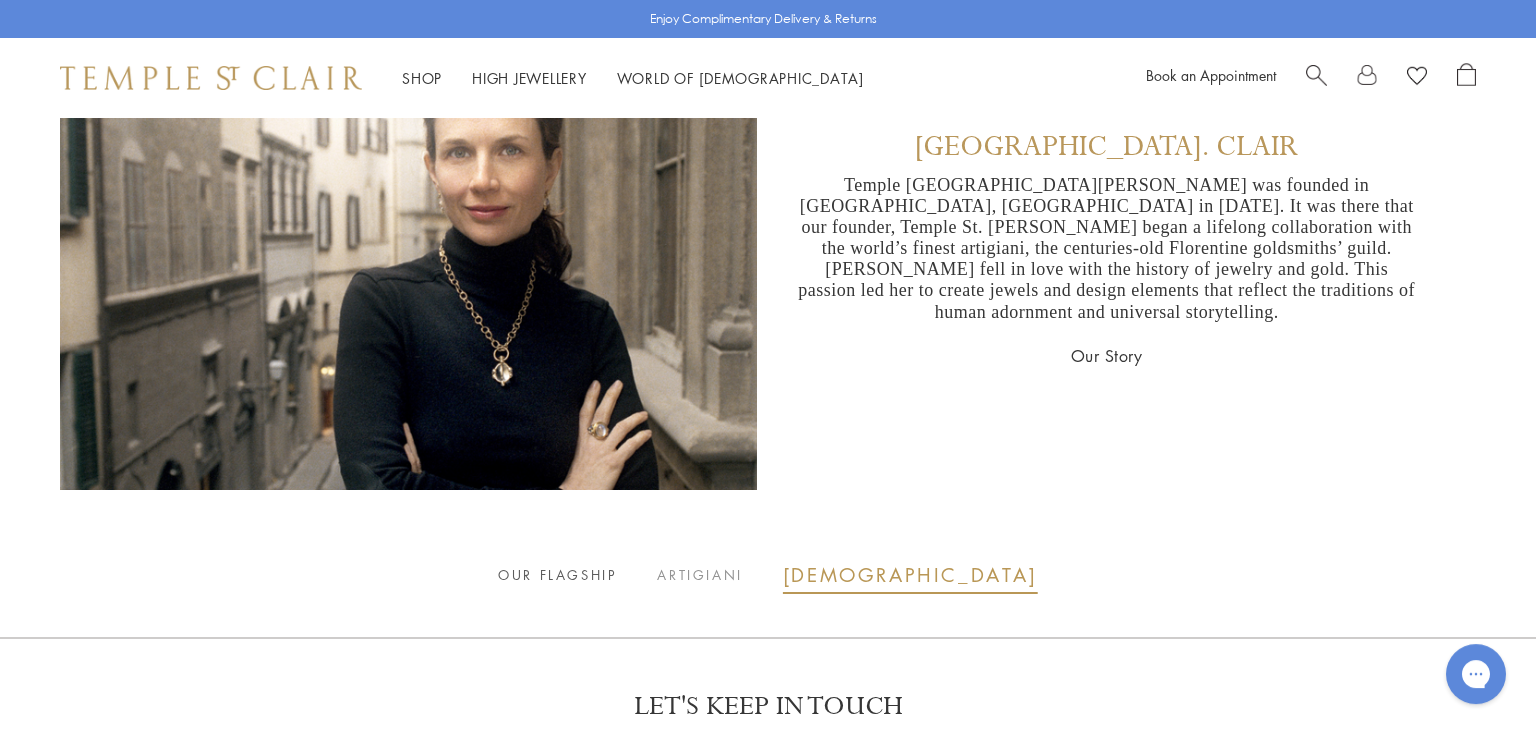 click on "OUR FLAGSHIP" at bounding box center [557, 575] 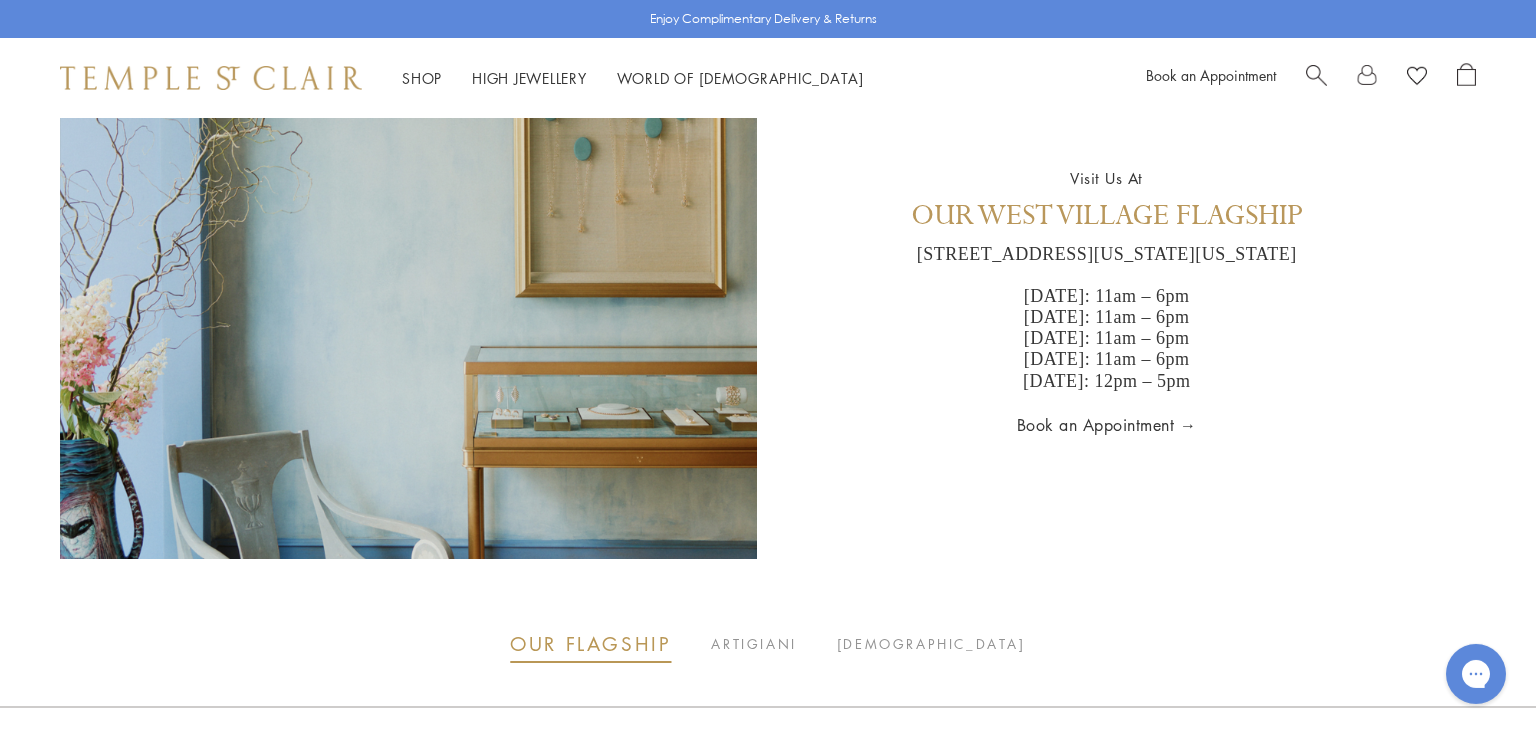 scroll, scrollTop: 4513, scrollLeft: 0, axis: vertical 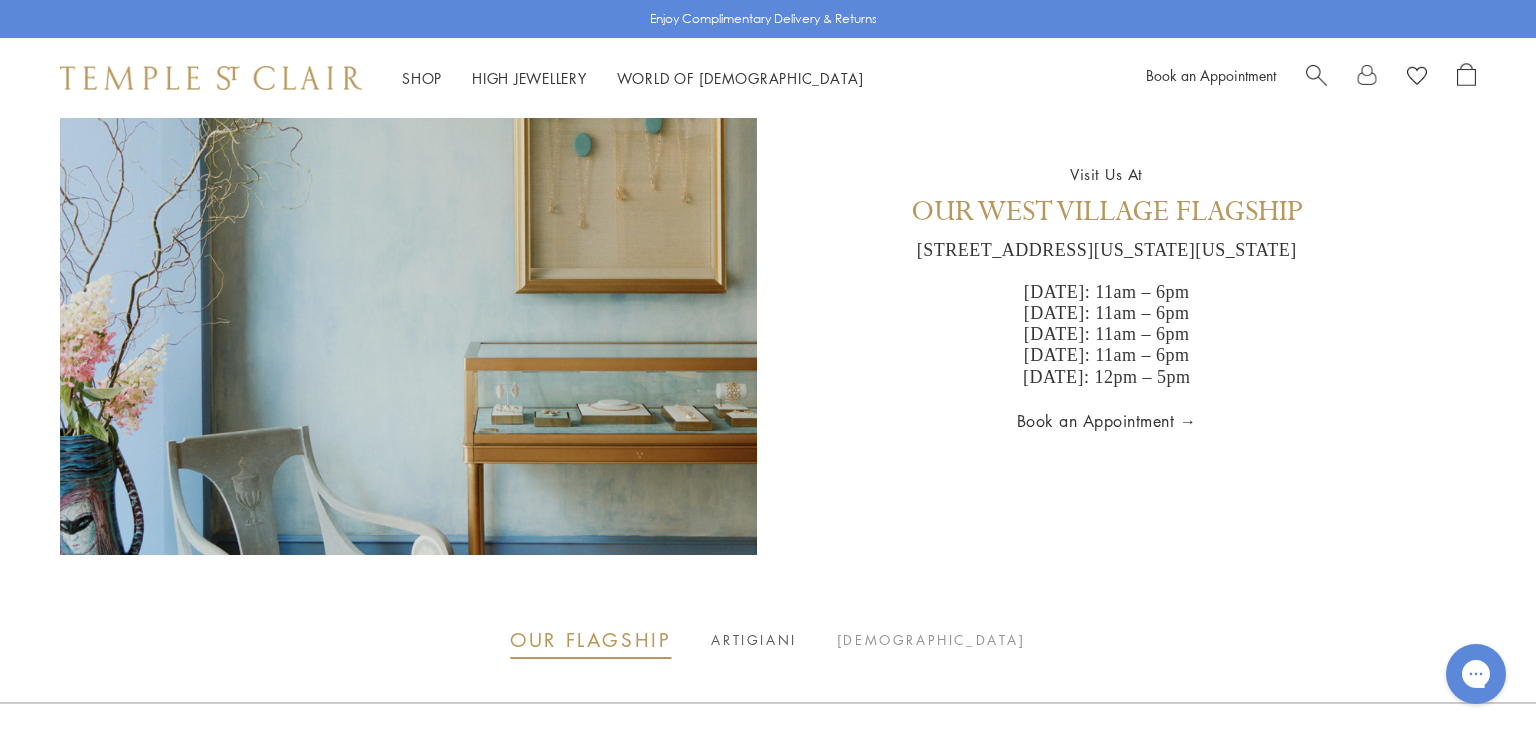click on "ARTIGIANI" at bounding box center (753, 640) 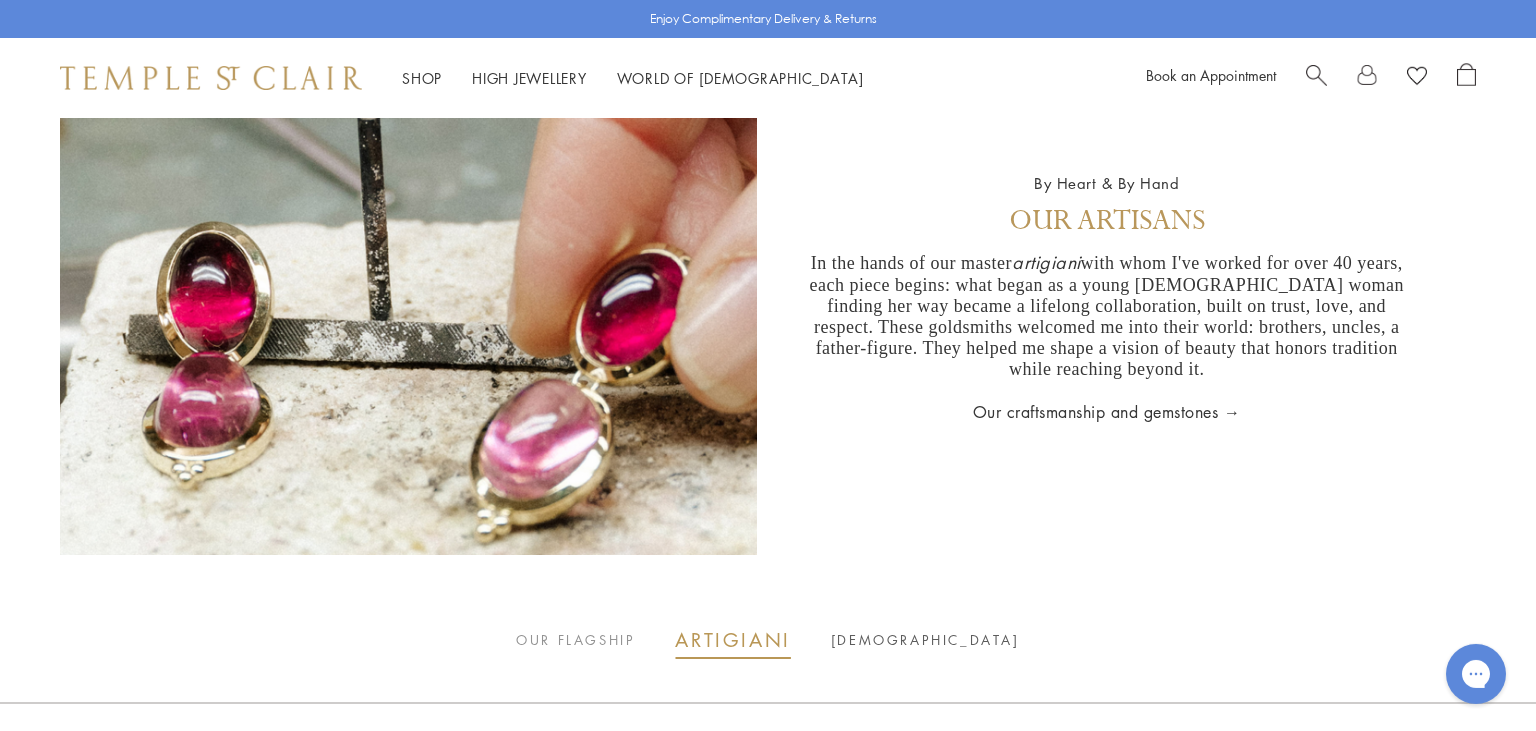 click on "TEMPLE" at bounding box center (925, 640) 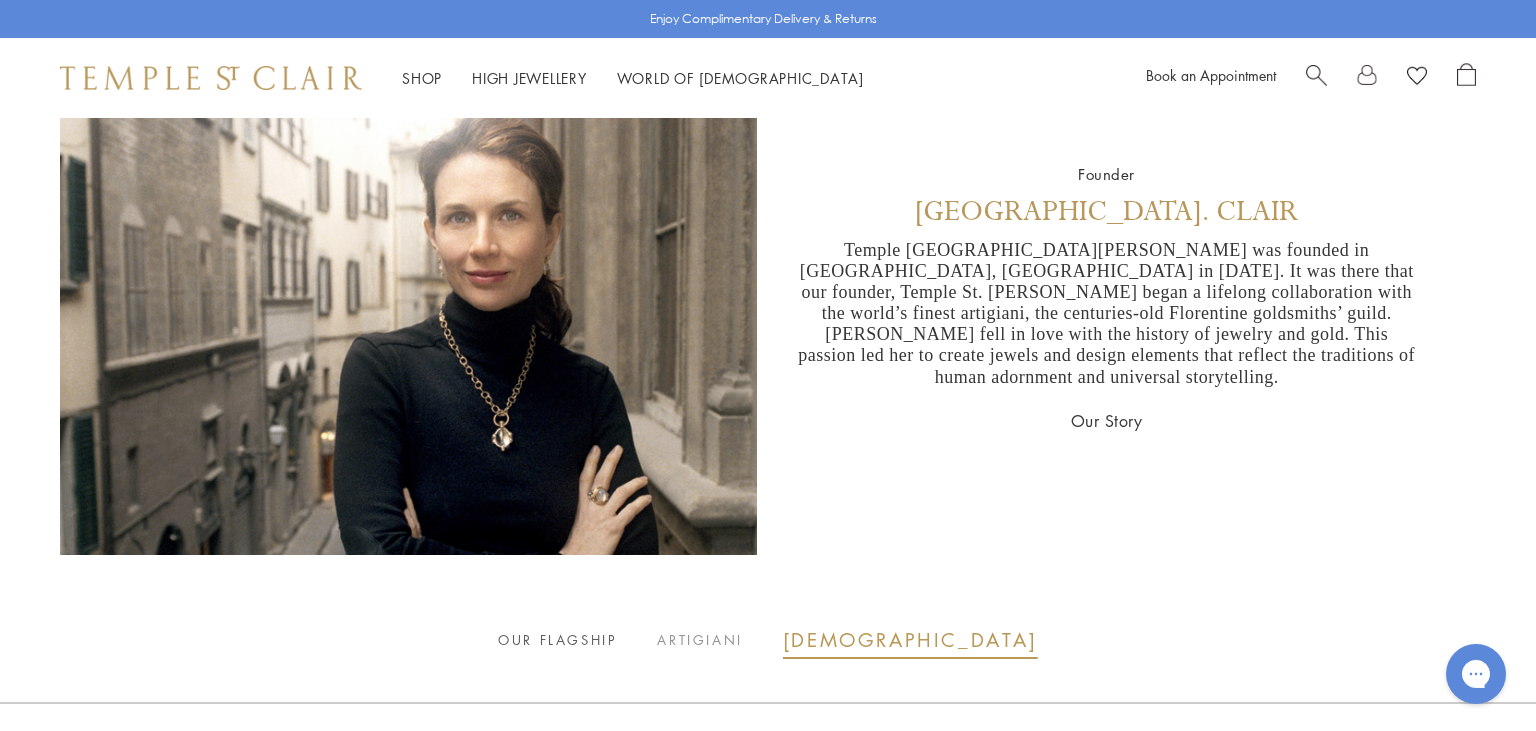 click on "OUR FLAGSHIP" at bounding box center (557, 640) 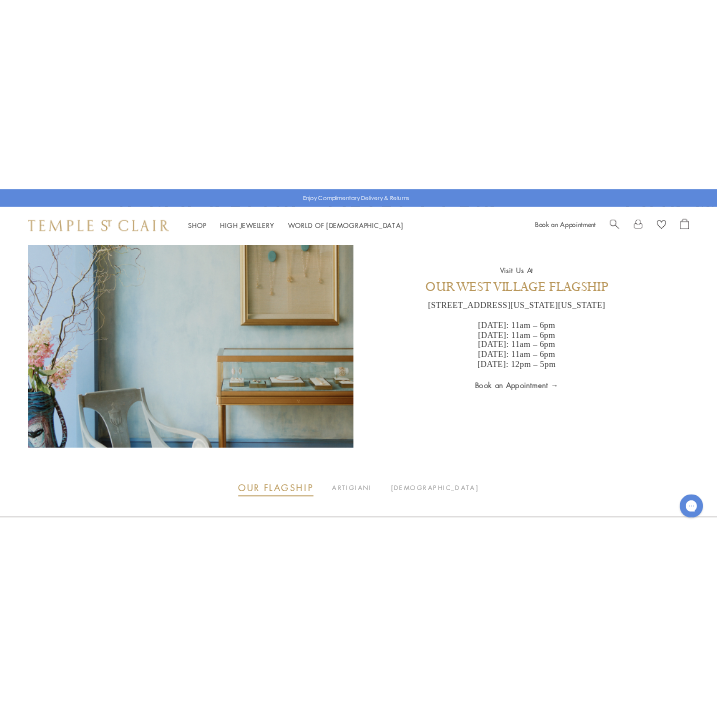 scroll, scrollTop: 3096, scrollLeft: 0, axis: vertical 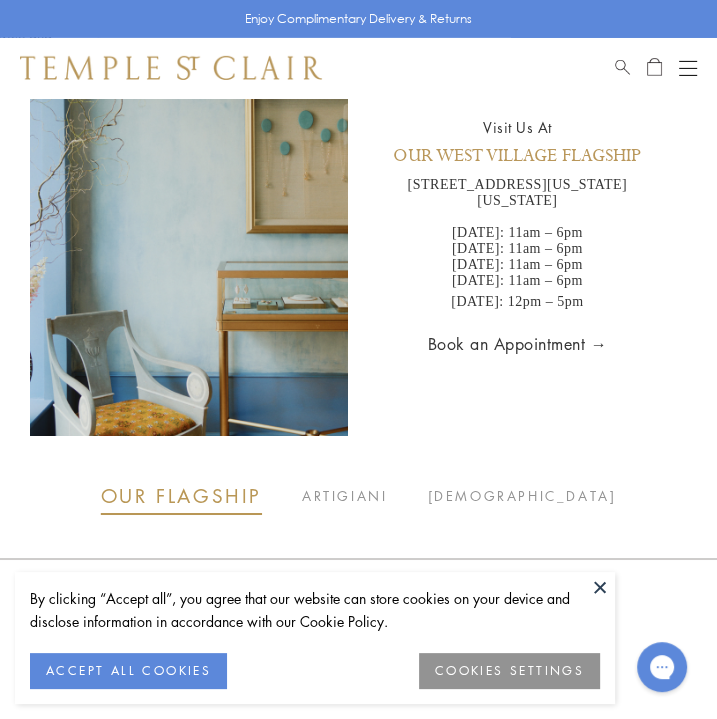 click at bounding box center (600, 587) 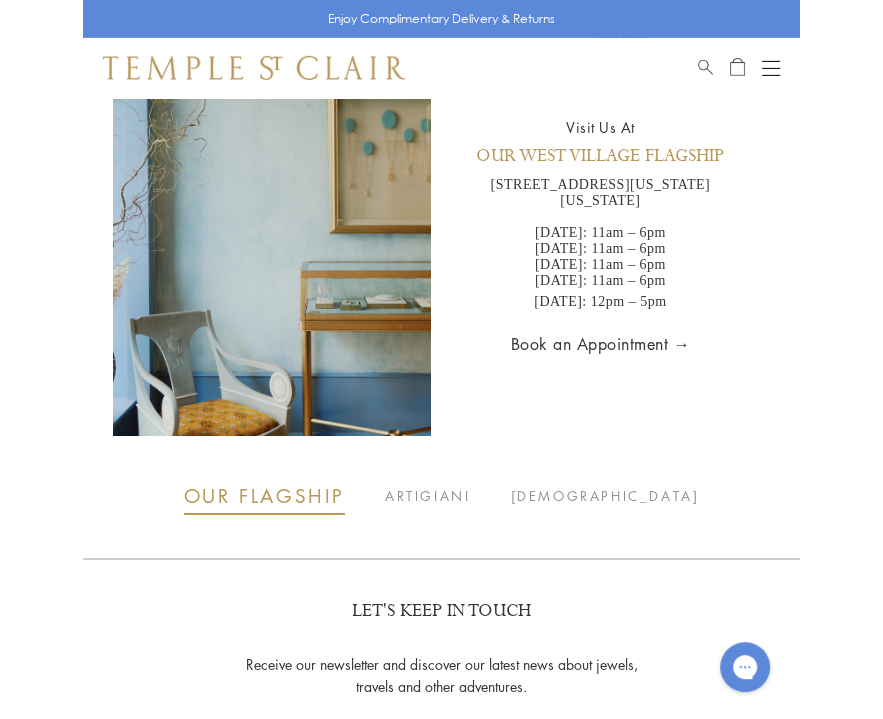 scroll, scrollTop: 3193, scrollLeft: 0, axis: vertical 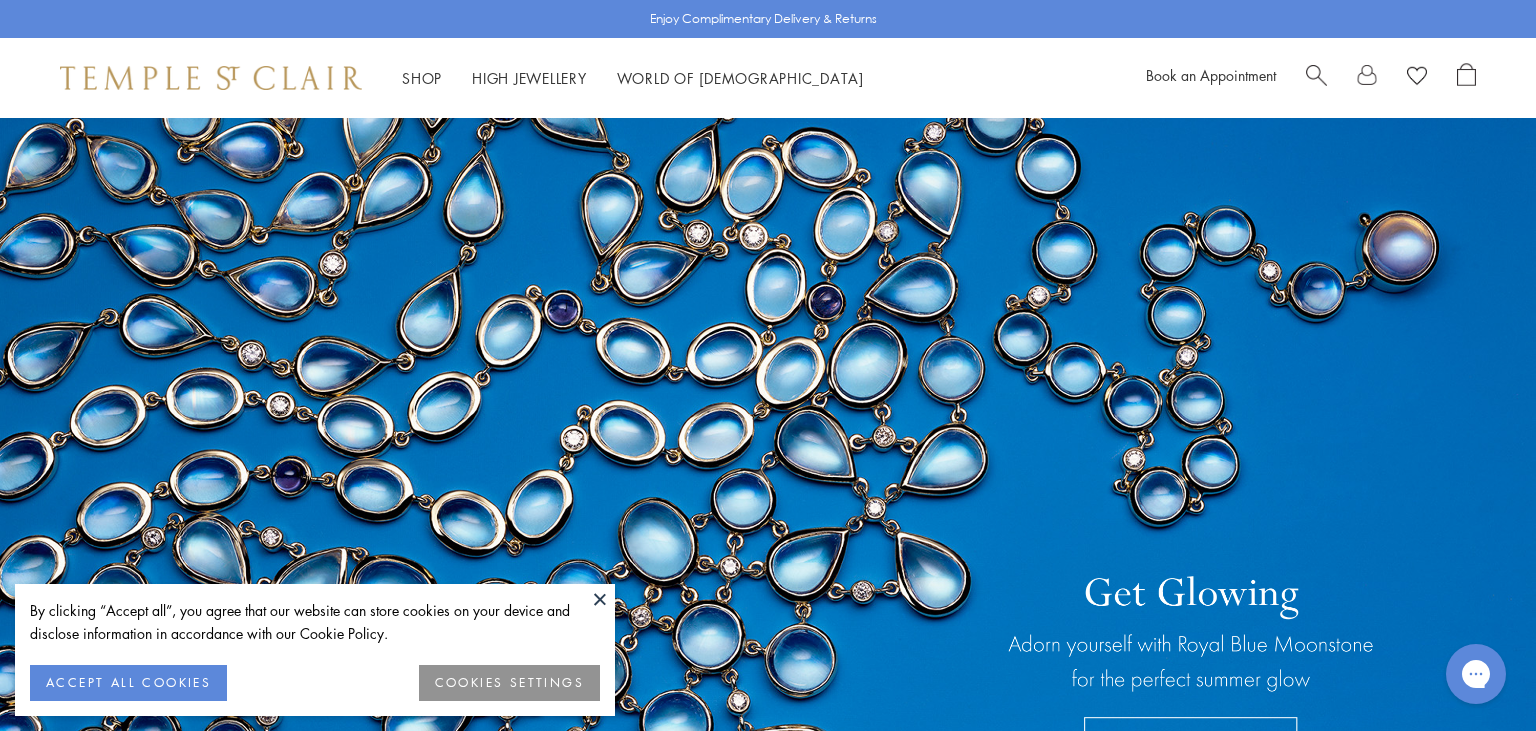 click at bounding box center (600, 599) 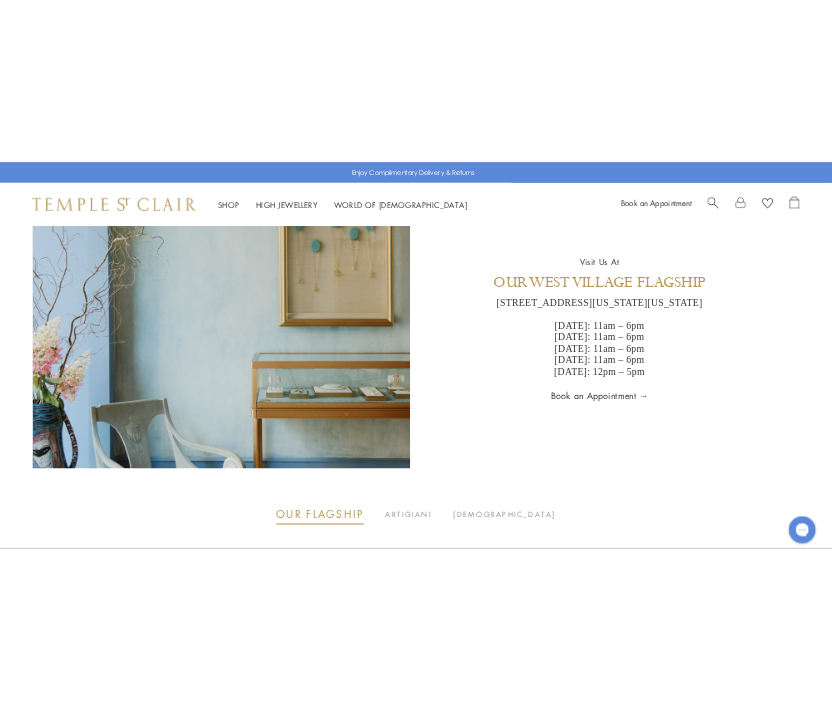 scroll, scrollTop: 3146, scrollLeft: 0, axis: vertical 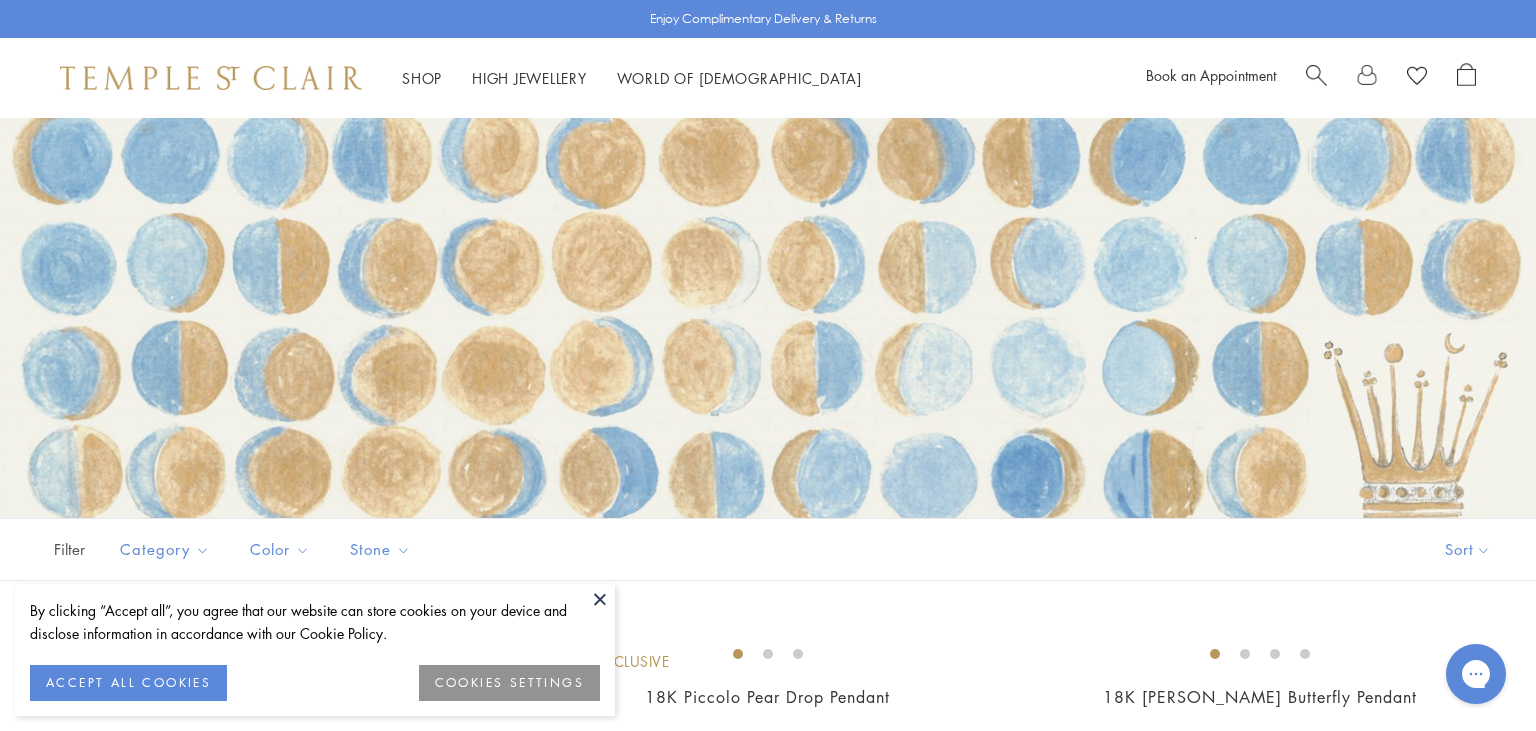 click at bounding box center [211, 78] 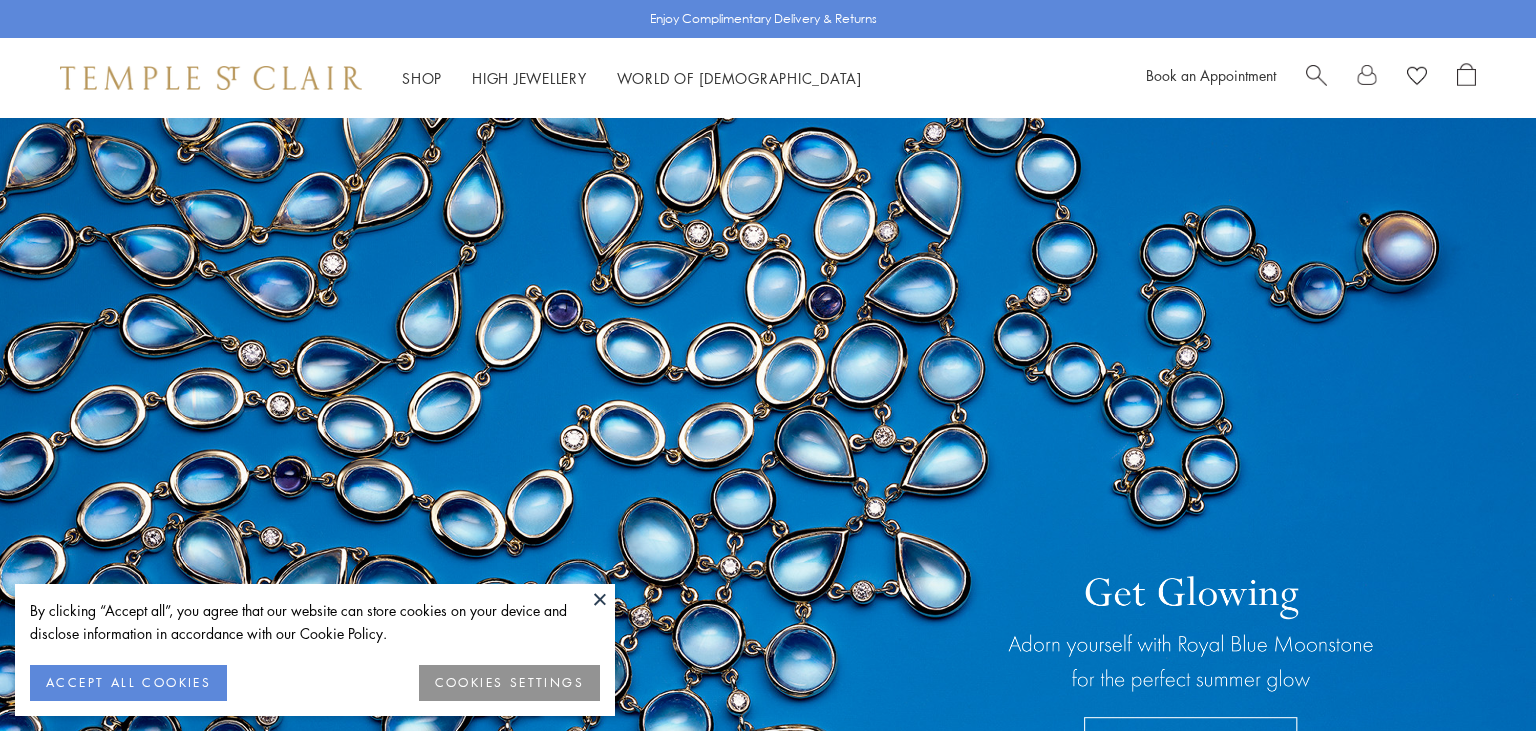 scroll, scrollTop: 0, scrollLeft: 0, axis: both 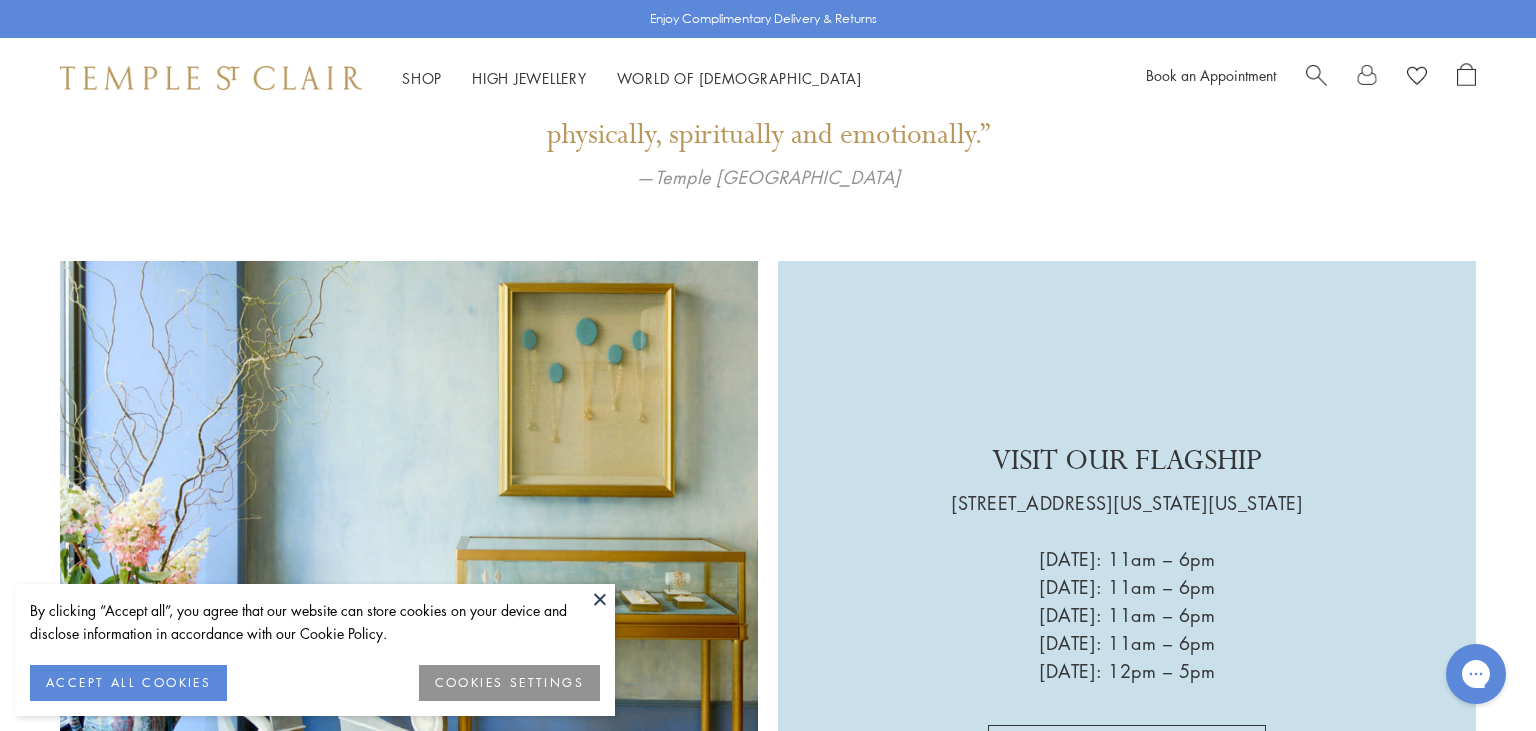 click at bounding box center [600, 599] 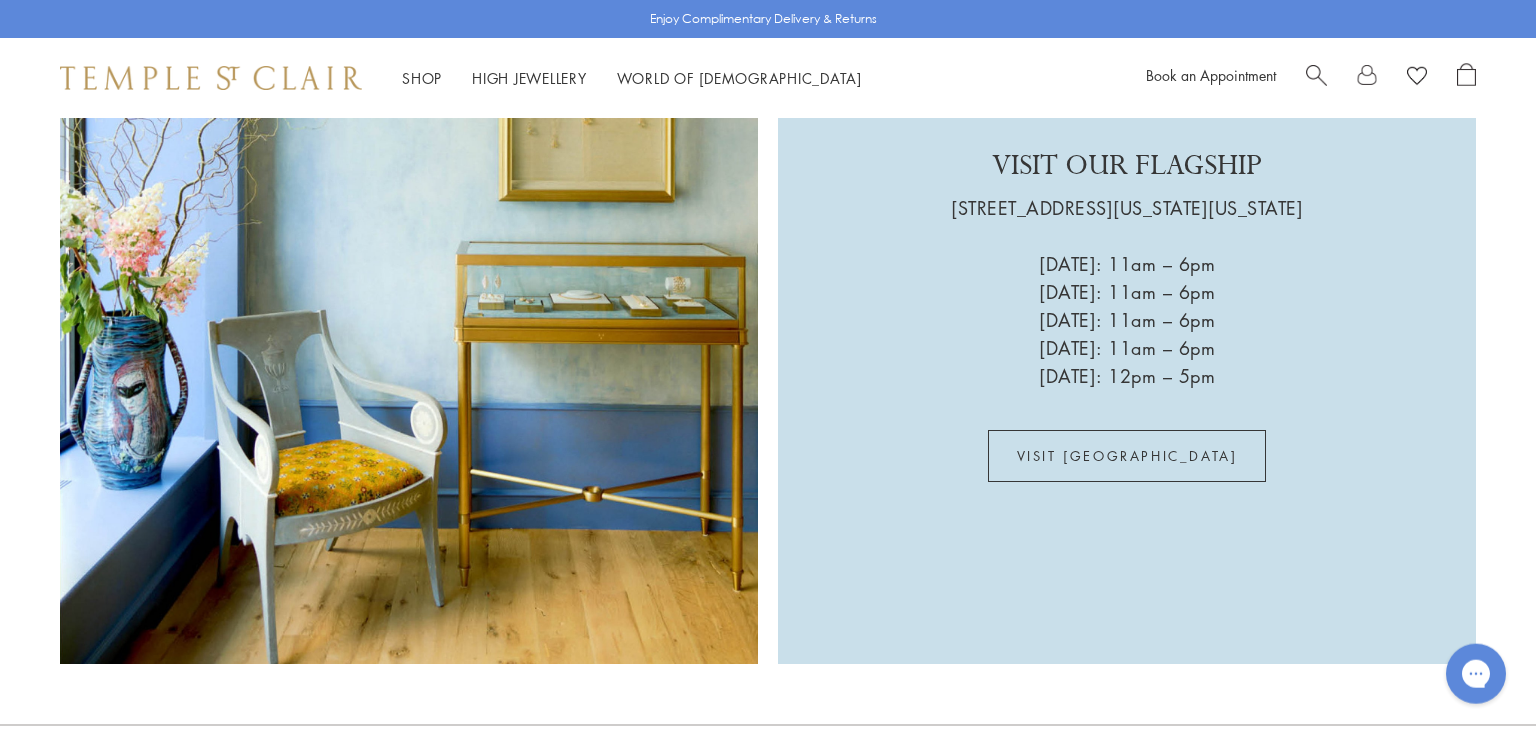 scroll, scrollTop: 4633, scrollLeft: 0, axis: vertical 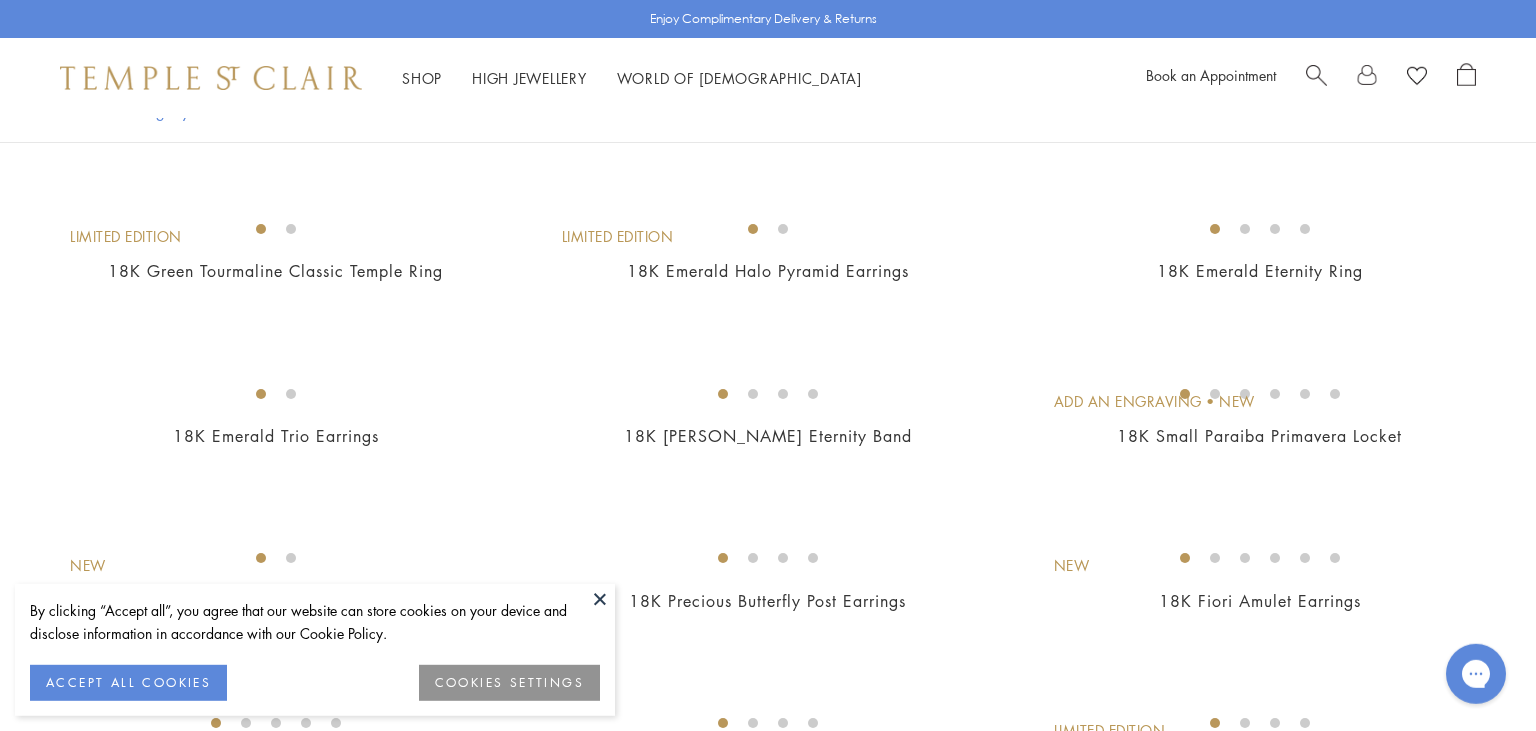 click at bounding box center [600, 599] 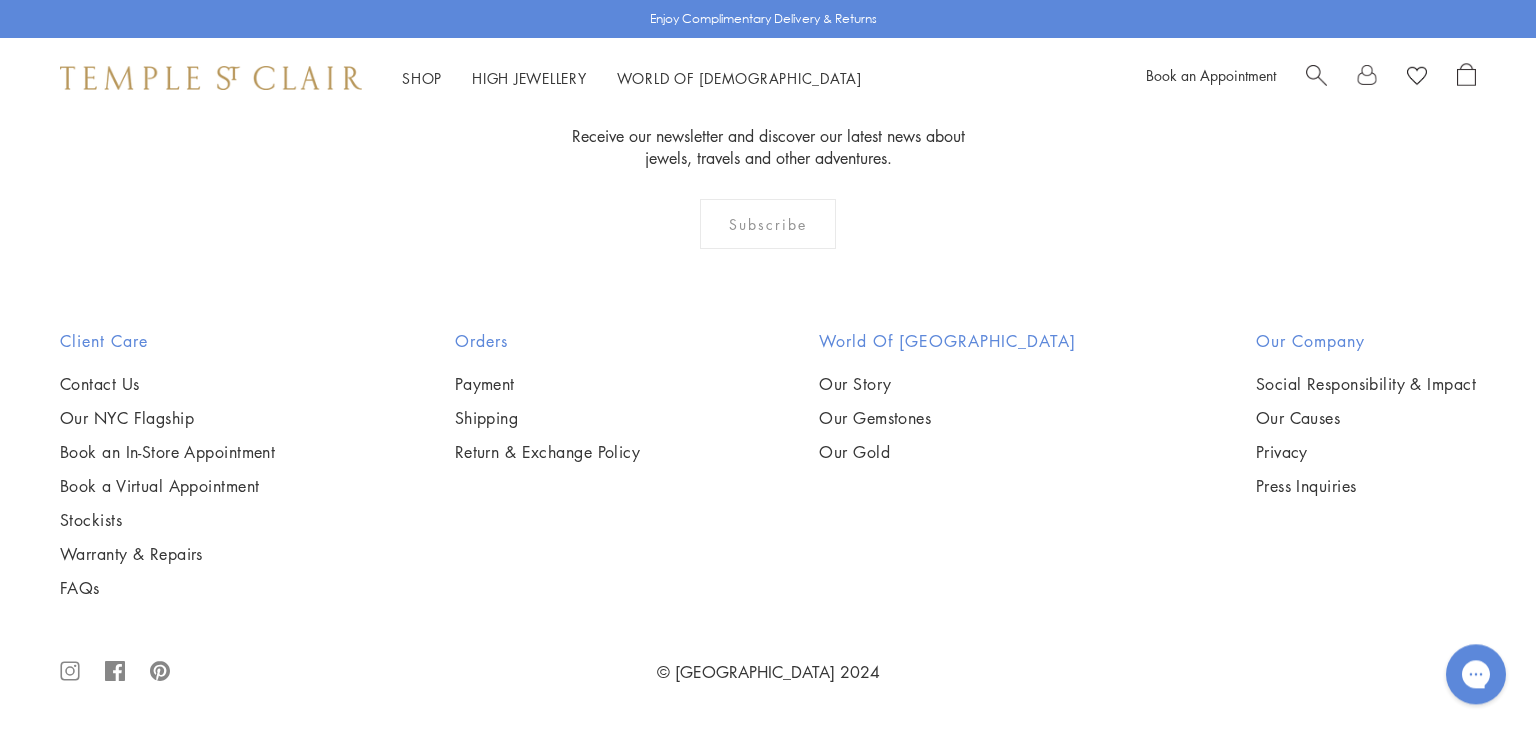 scroll, scrollTop: 3133, scrollLeft: 0, axis: vertical 